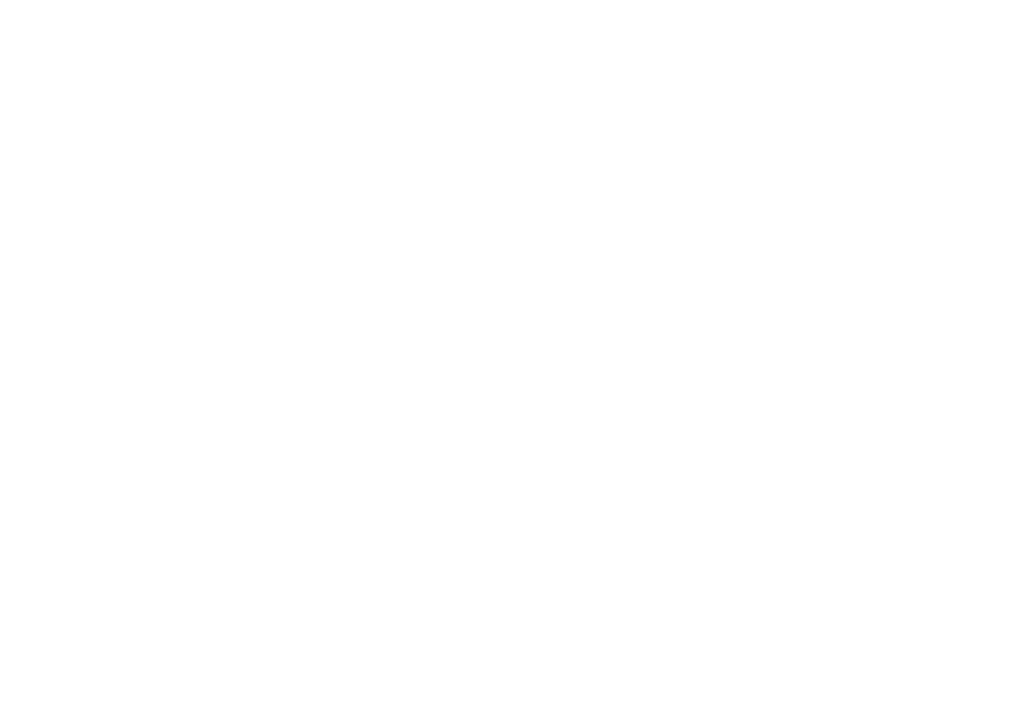 scroll, scrollTop: 0, scrollLeft: 0, axis: both 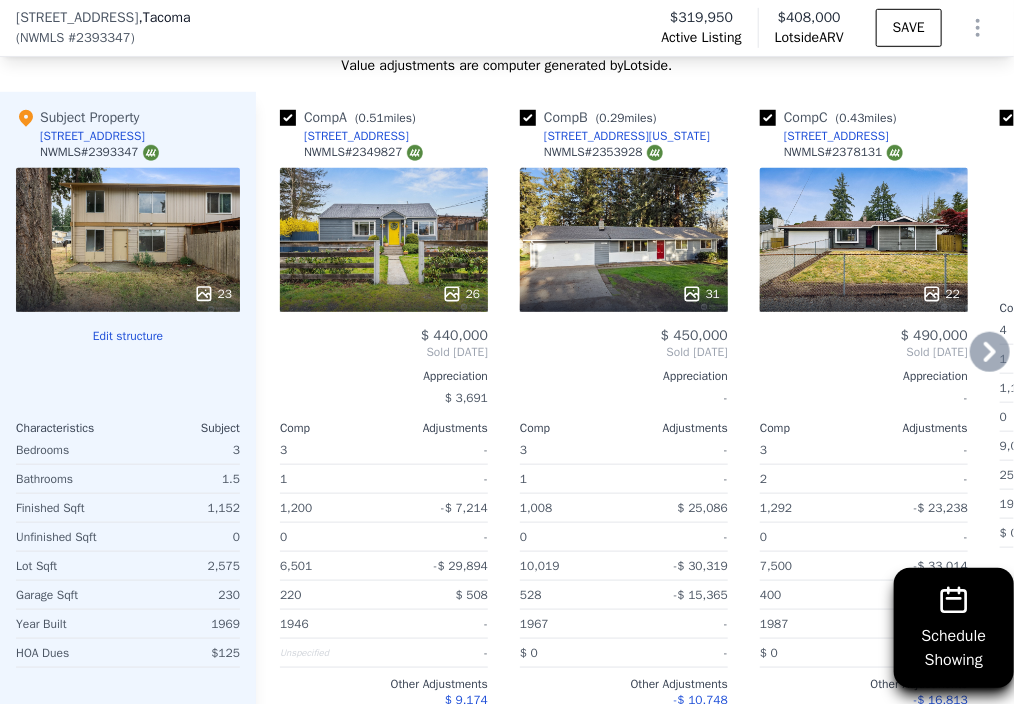 click 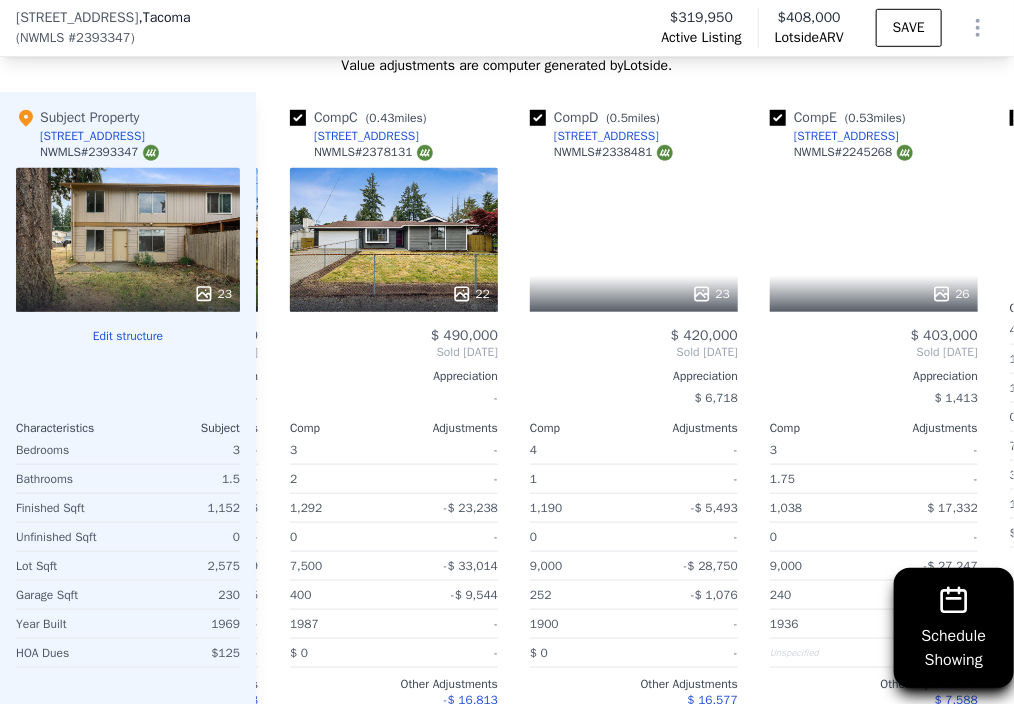 scroll, scrollTop: 0, scrollLeft: 480, axis: horizontal 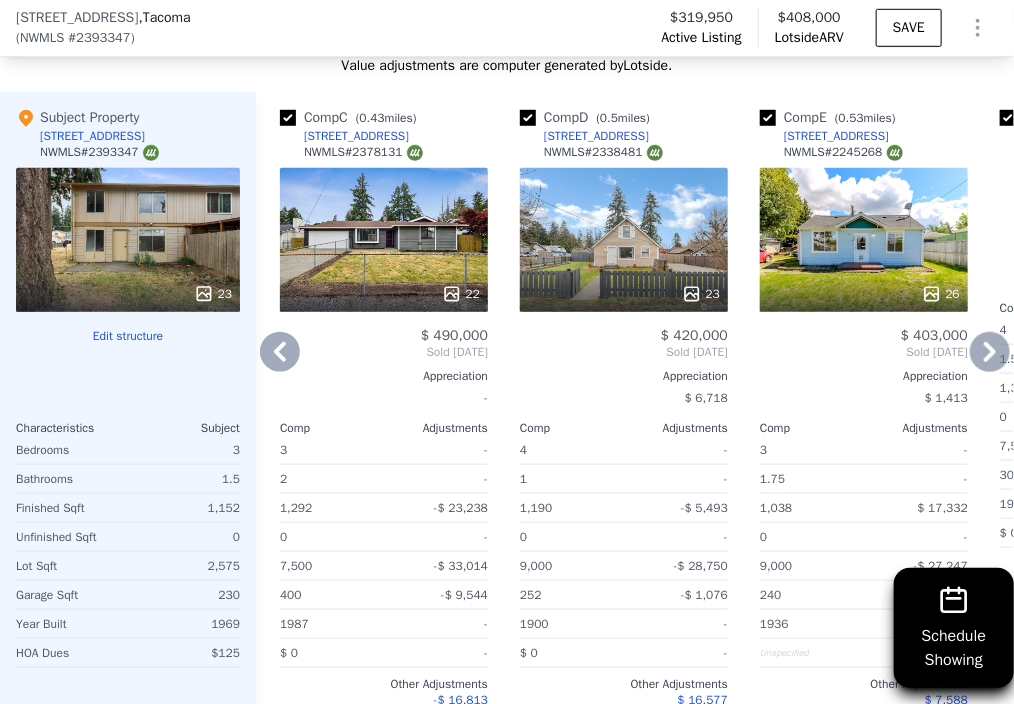click 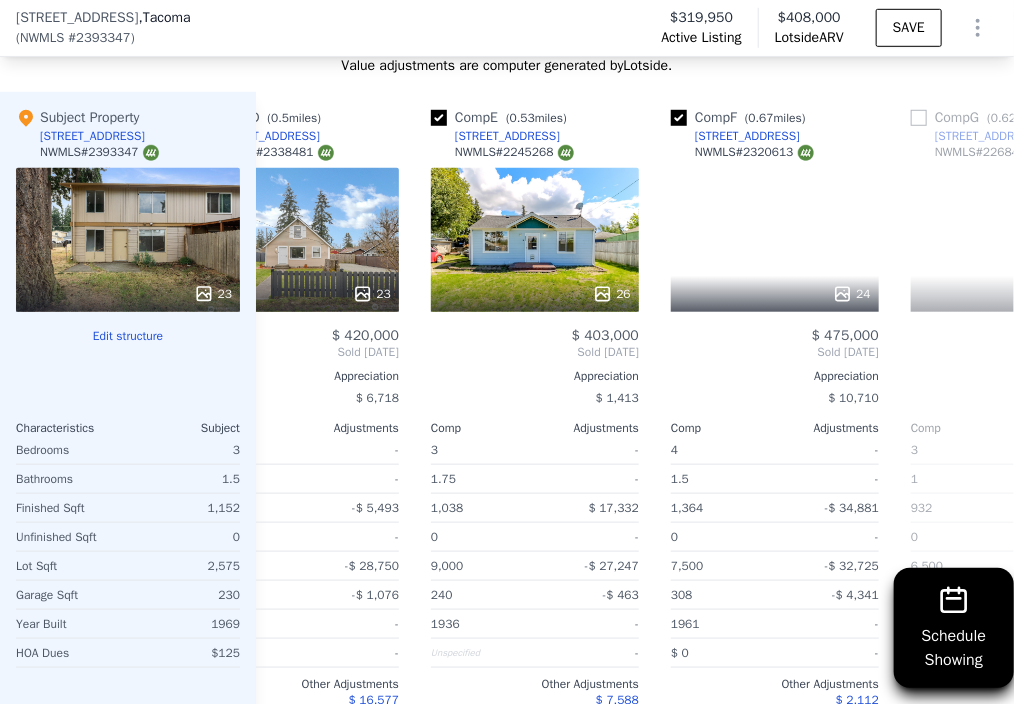 scroll, scrollTop: 0, scrollLeft: 960, axis: horizontal 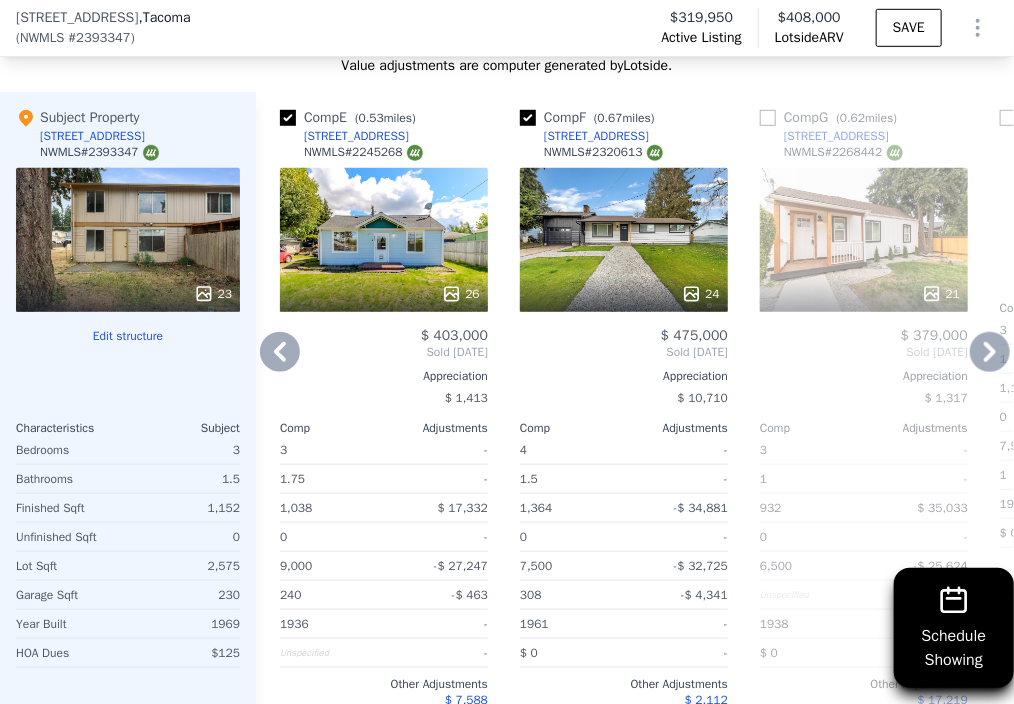 click on "$ 379,000 Sold   [DATE] Appreciation $ 1,317 Comp Adjustments 3 - 1 - 932 $ 35,033 0 - 6,500 -$ 25,624 Unspecified $ 10,022 1938 - $ 0 - Other Adjustments $ 17,219 Adjusted Value $ 415,651" at bounding box center (864, 538) 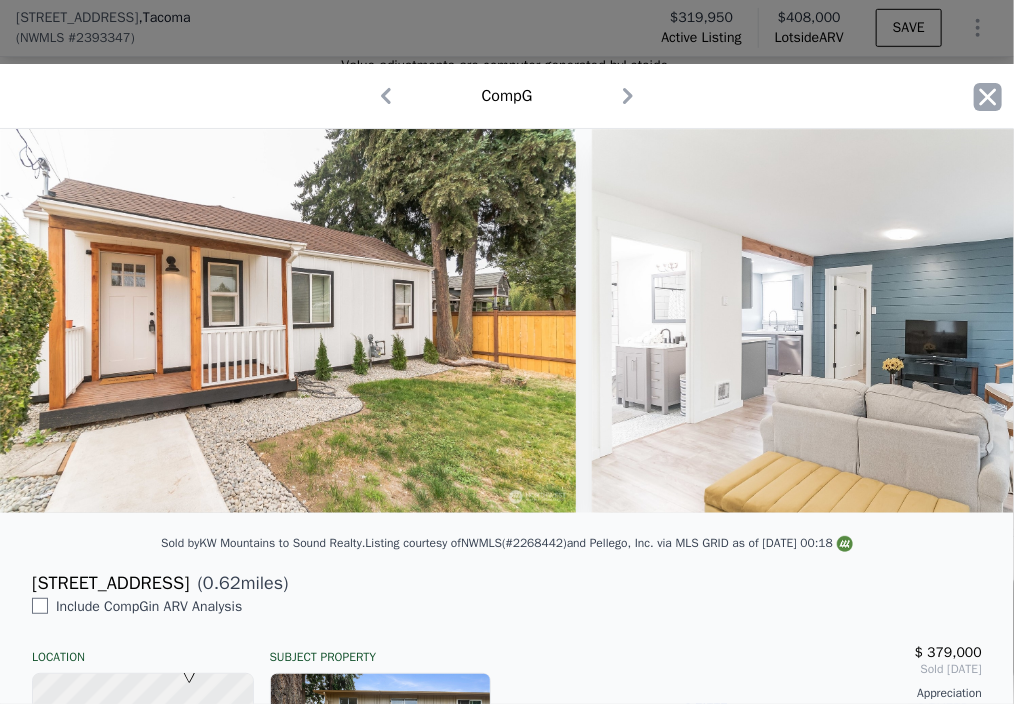 click 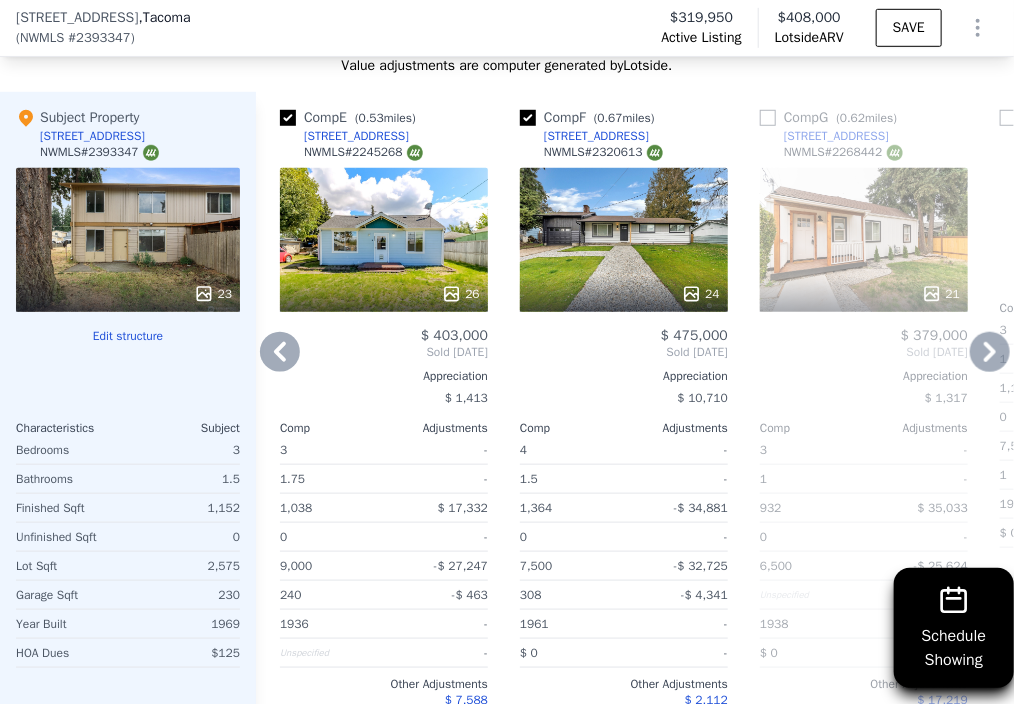 click 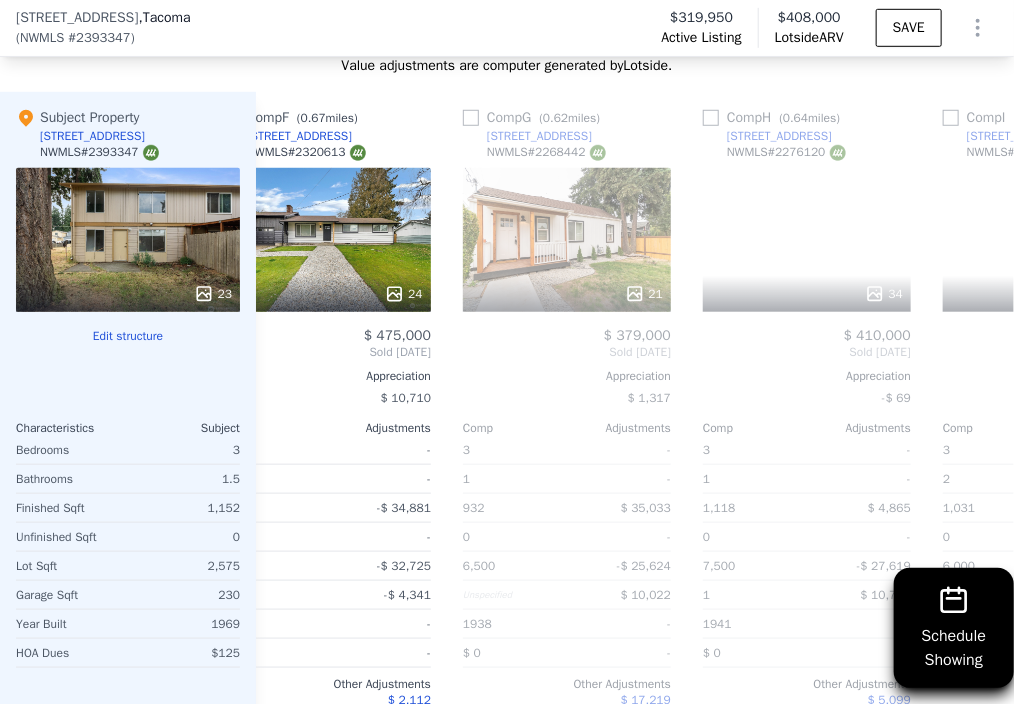 scroll, scrollTop: 0, scrollLeft: 1440, axis: horizontal 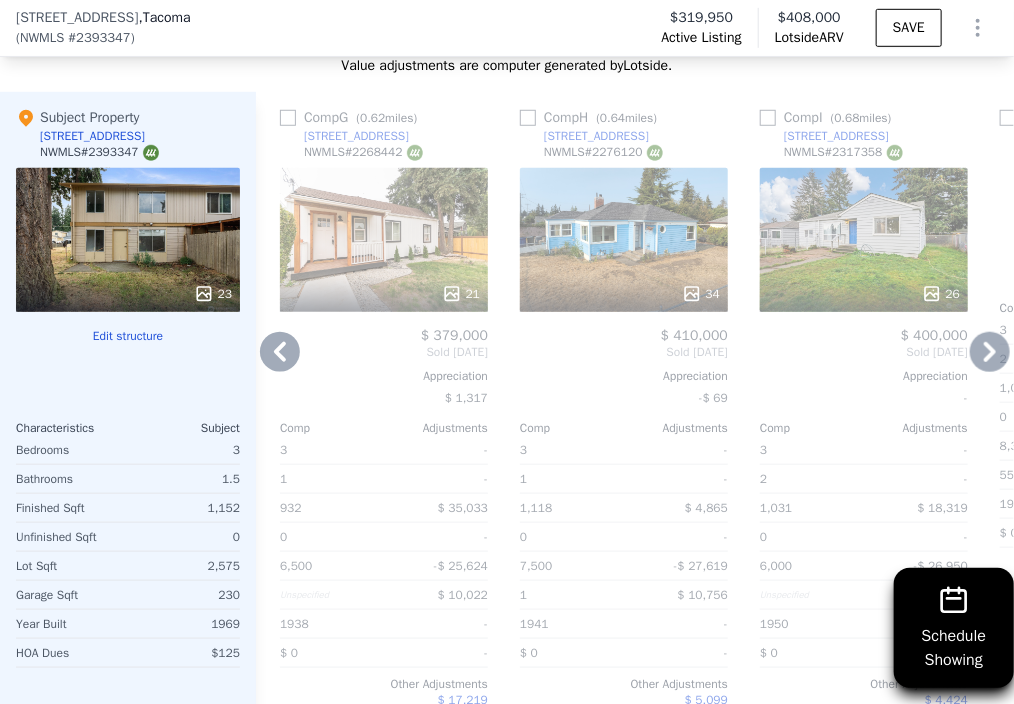 click 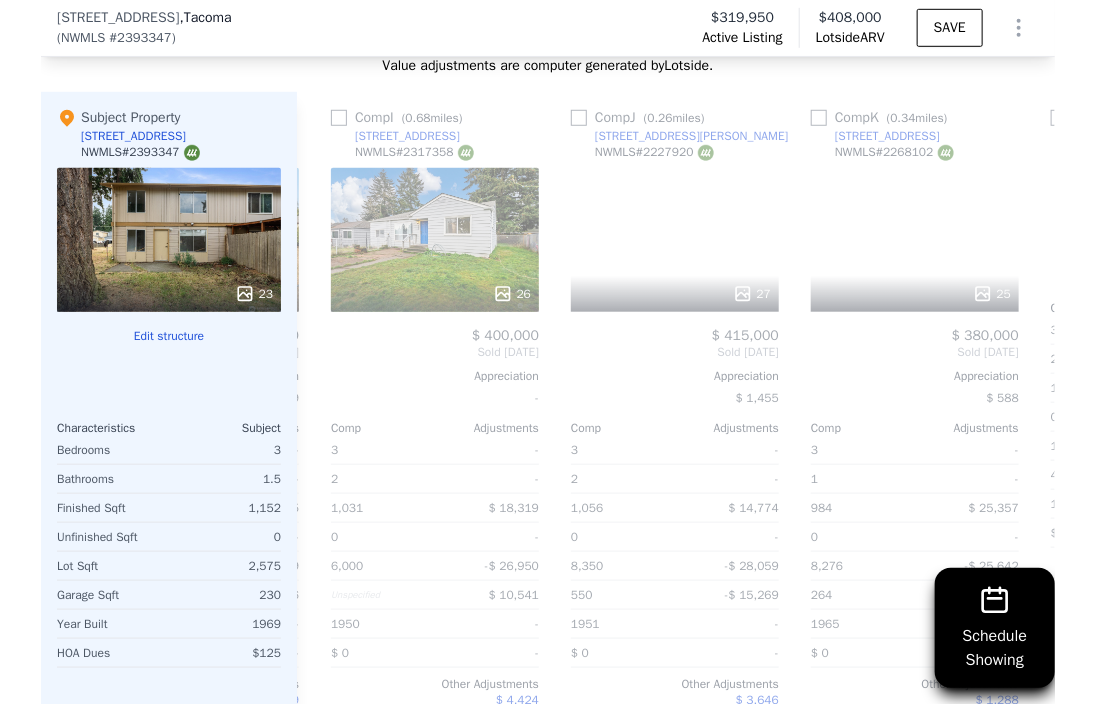scroll, scrollTop: 0, scrollLeft: 1920, axis: horizontal 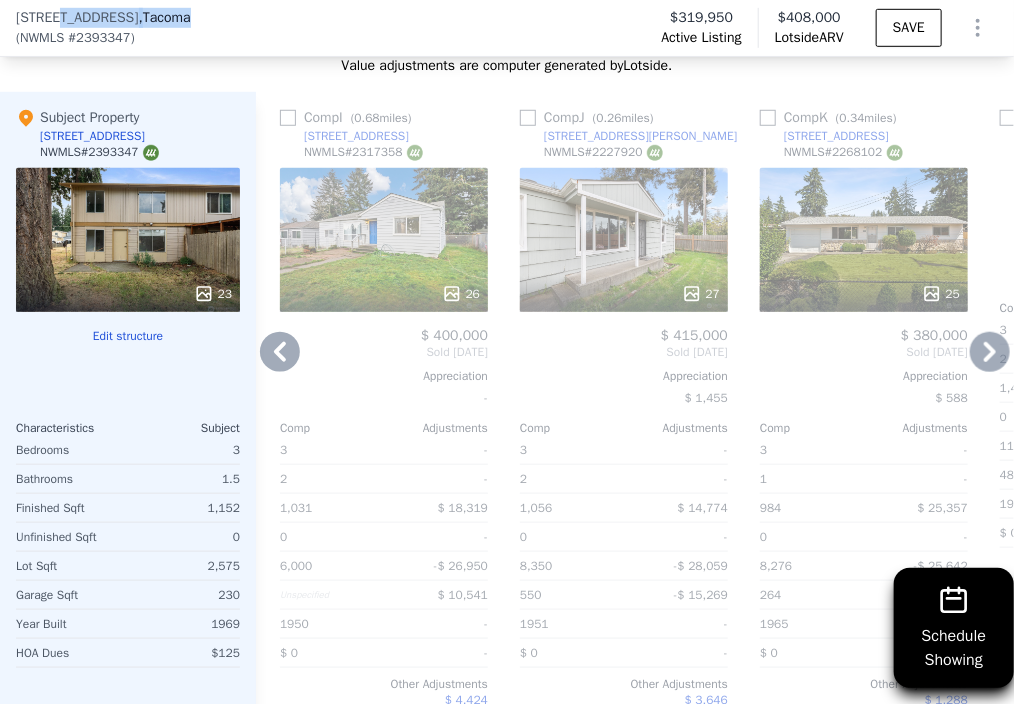 drag, startPoint x: 55, startPoint y: 19, endPoint x: 264, endPoint y: 19, distance: 209 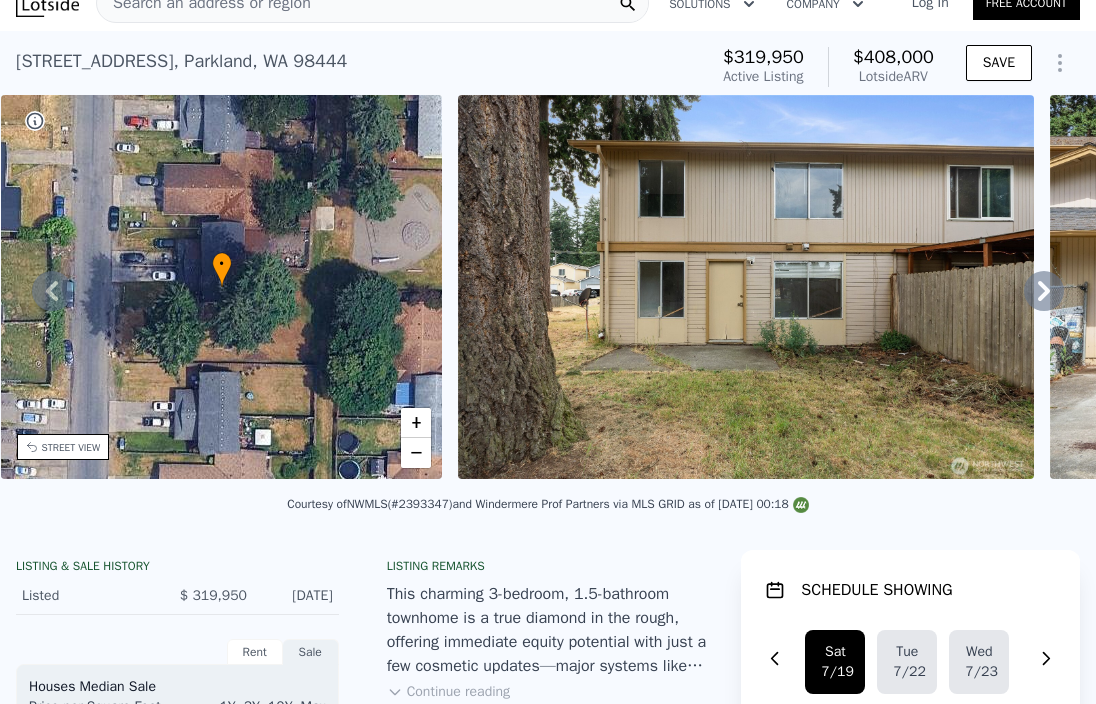 scroll, scrollTop: 0, scrollLeft: 0, axis: both 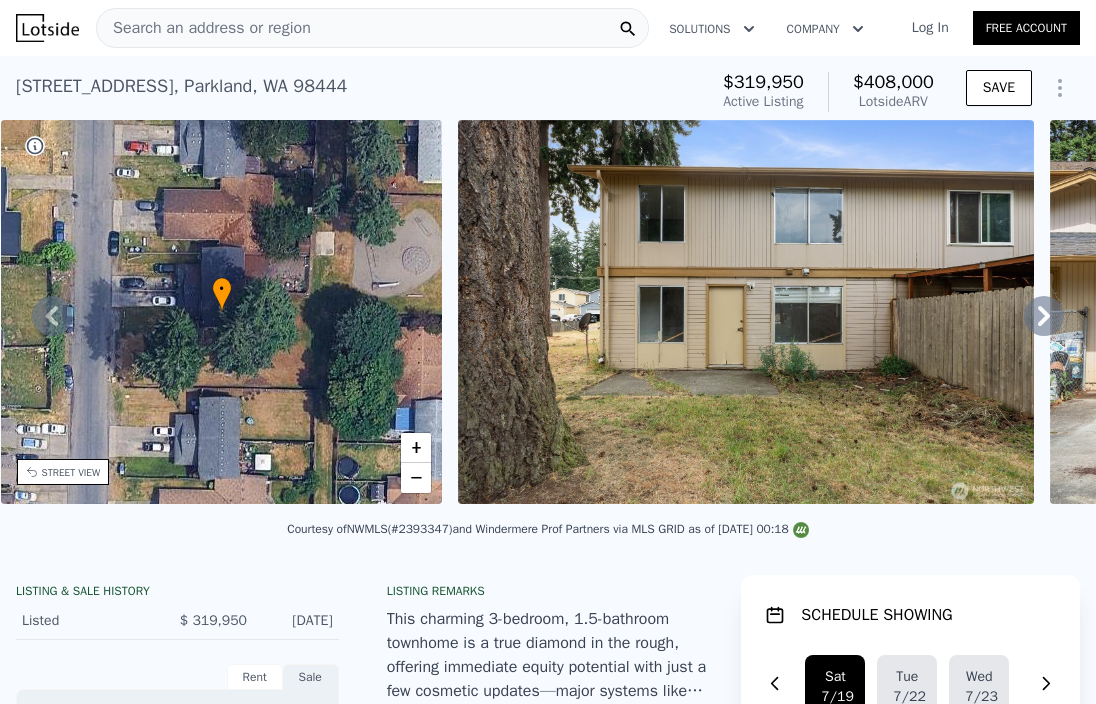 click on "Search an address or region" at bounding box center [372, 28] 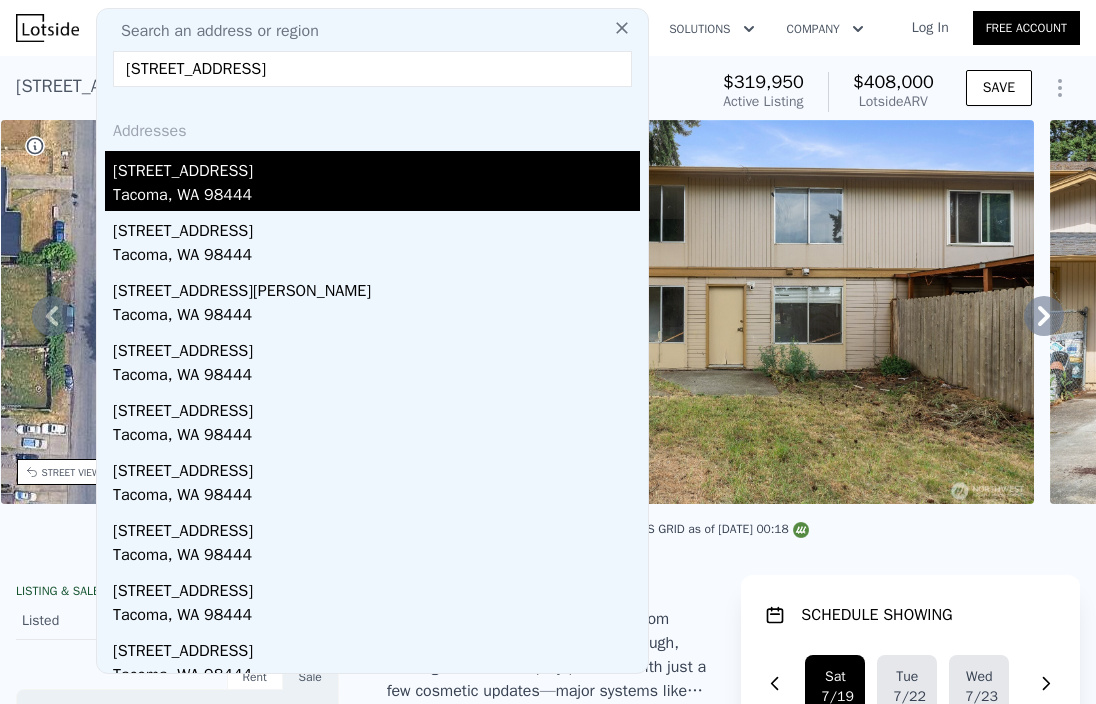 type on "[STREET_ADDRESS]" 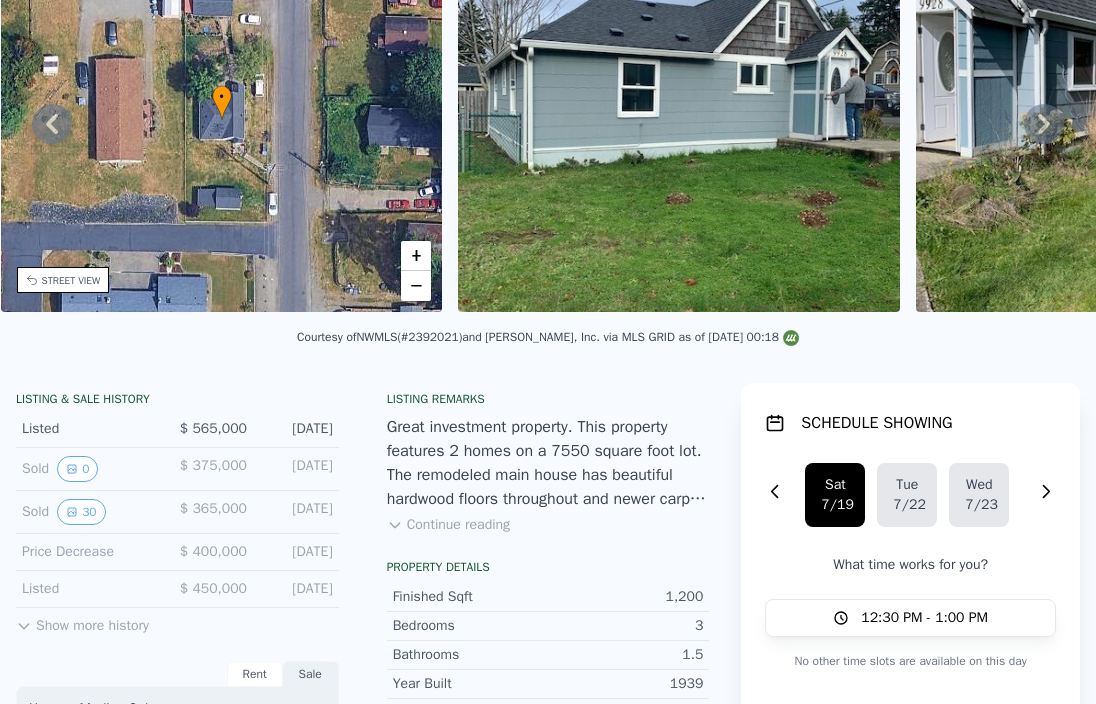 scroll, scrollTop: 0, scrollLeft: 0, axis: both 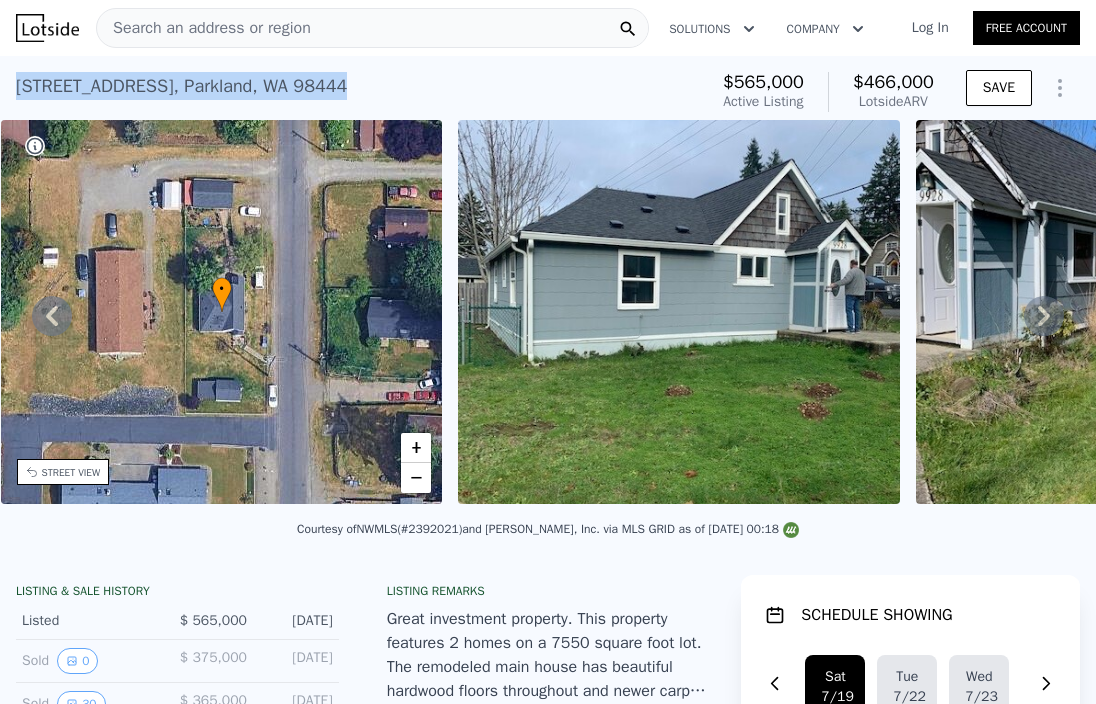 drag, startPoint x: 356, startPoint y: 87, endPoint x: 3, endPoint y: 89, distance: 353.00568 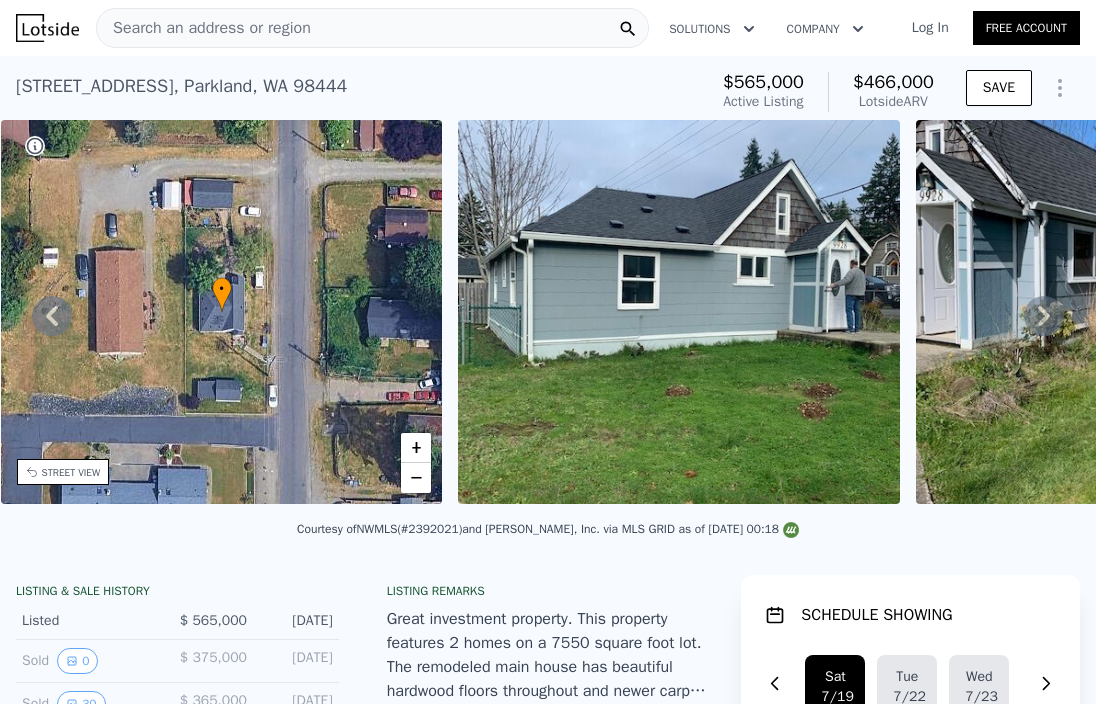 click on "Search an address or region" at bounding box center (372, 28) 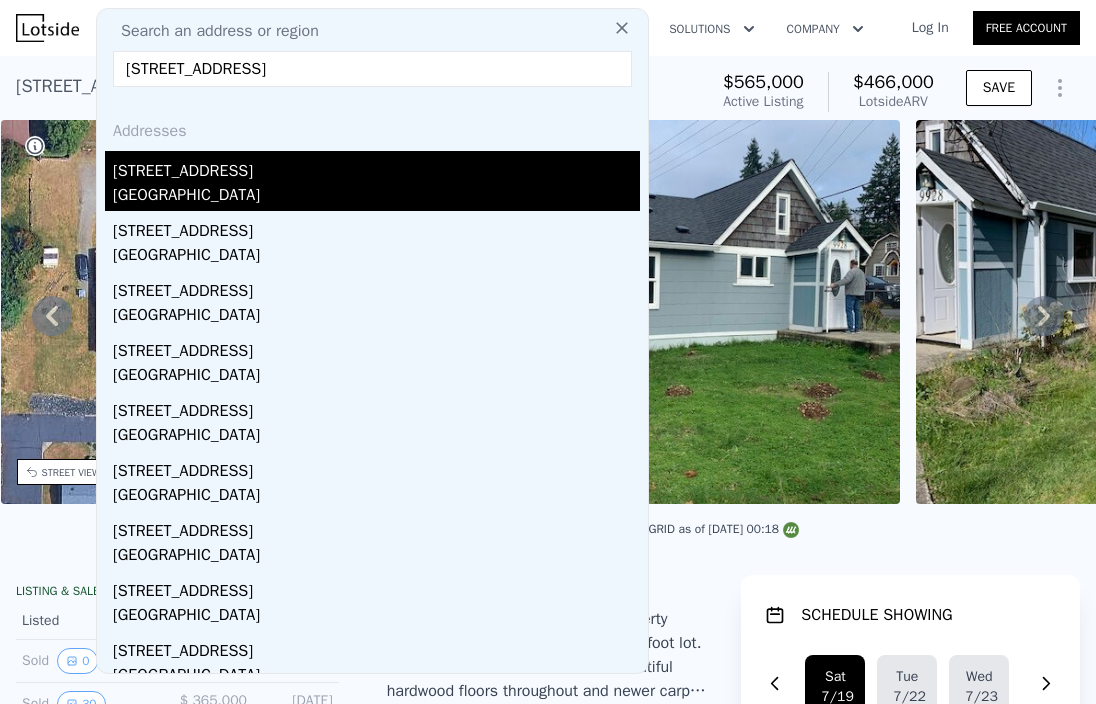 type on "[STREET_ADDRESS]" 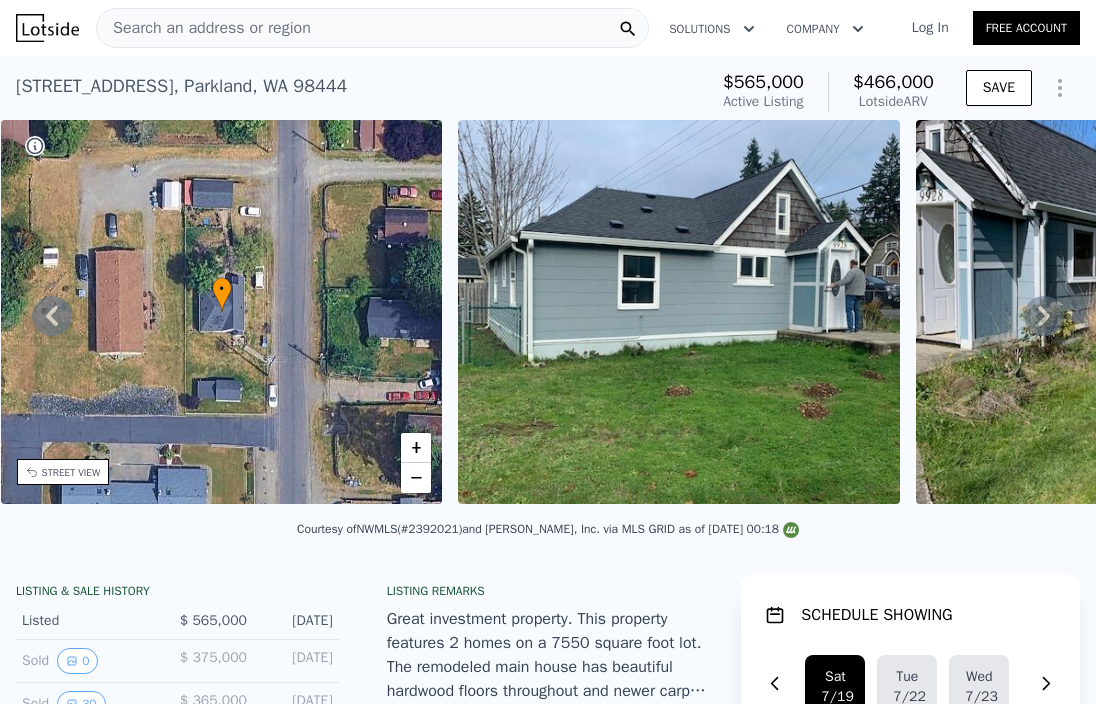 type on "1.5" 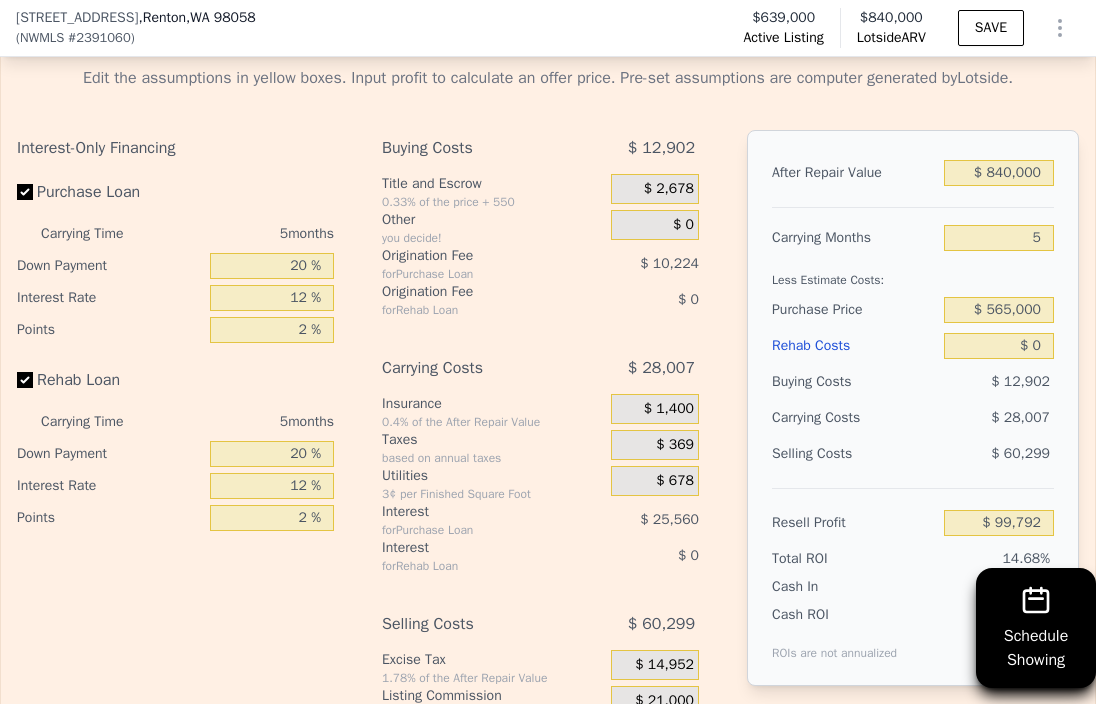 scroll, scrollTop: 3196, scrollLeft: 0, axis: vertical 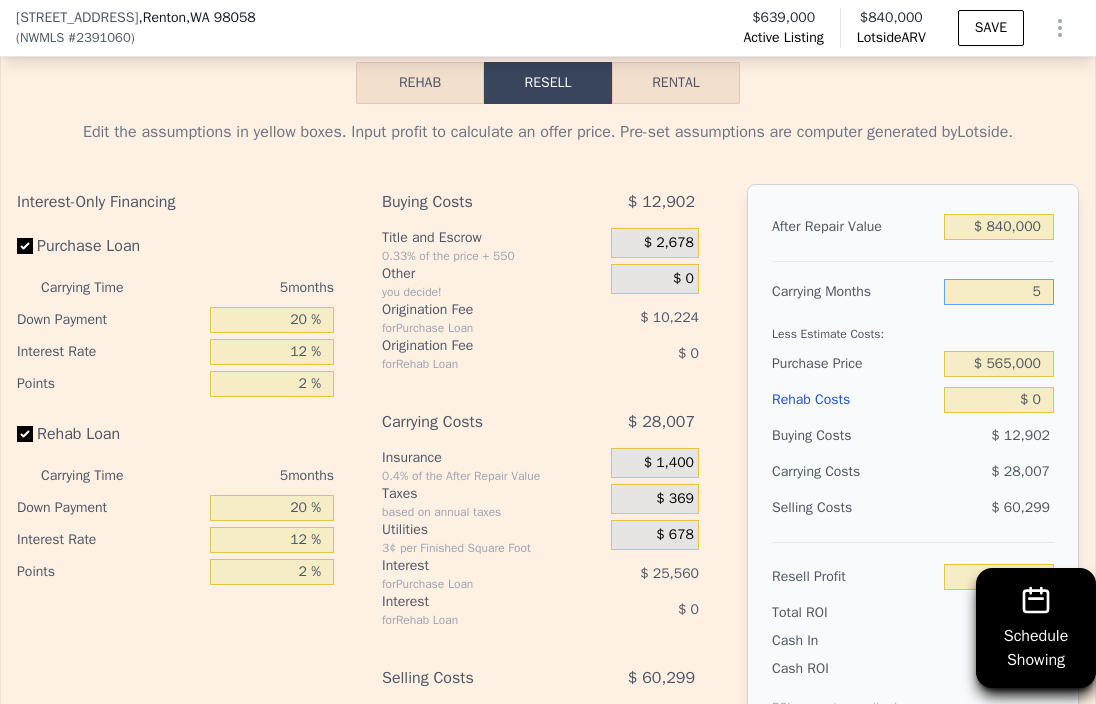 drag, startPoint x: 1024, startPoint y: 321, endPoint x: 1009, endPoint y: 321, distance: 15 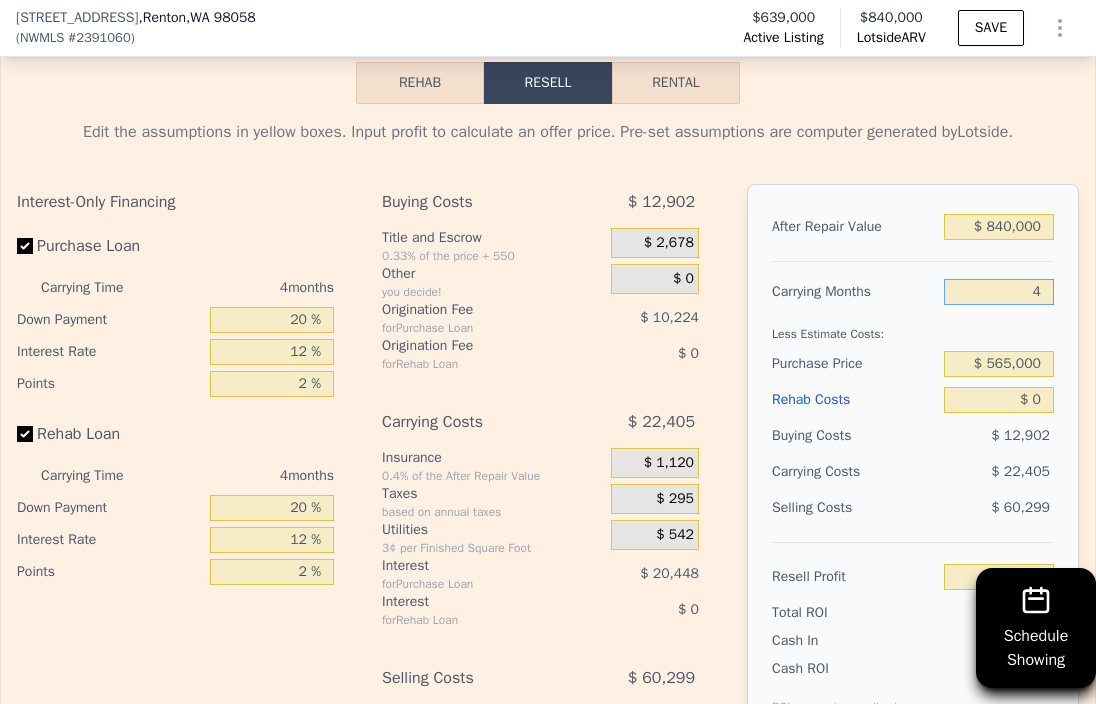 type on "$ 105,394" 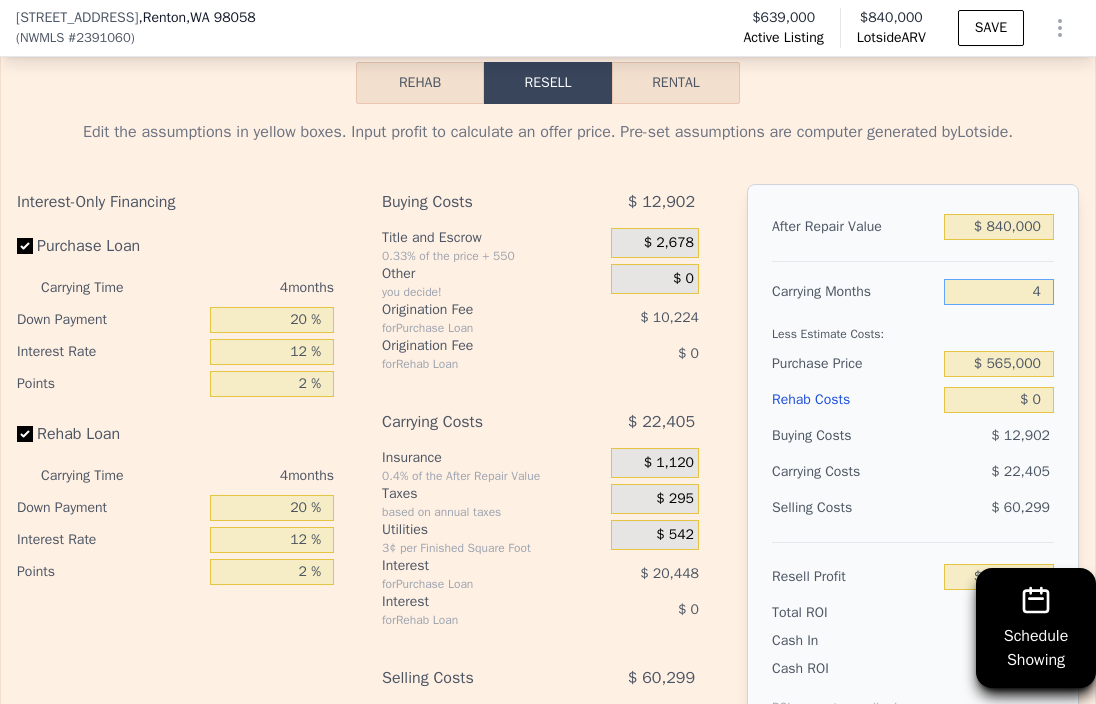 type on "4" 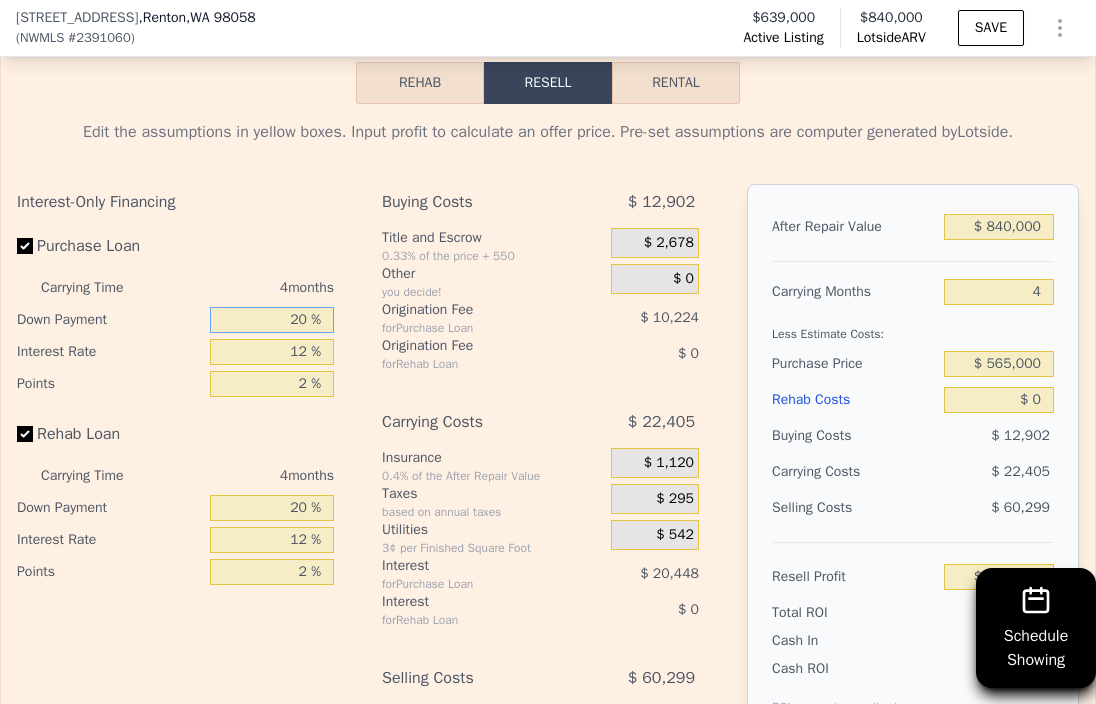 click on "20 %" at bounding box center (272, 320) 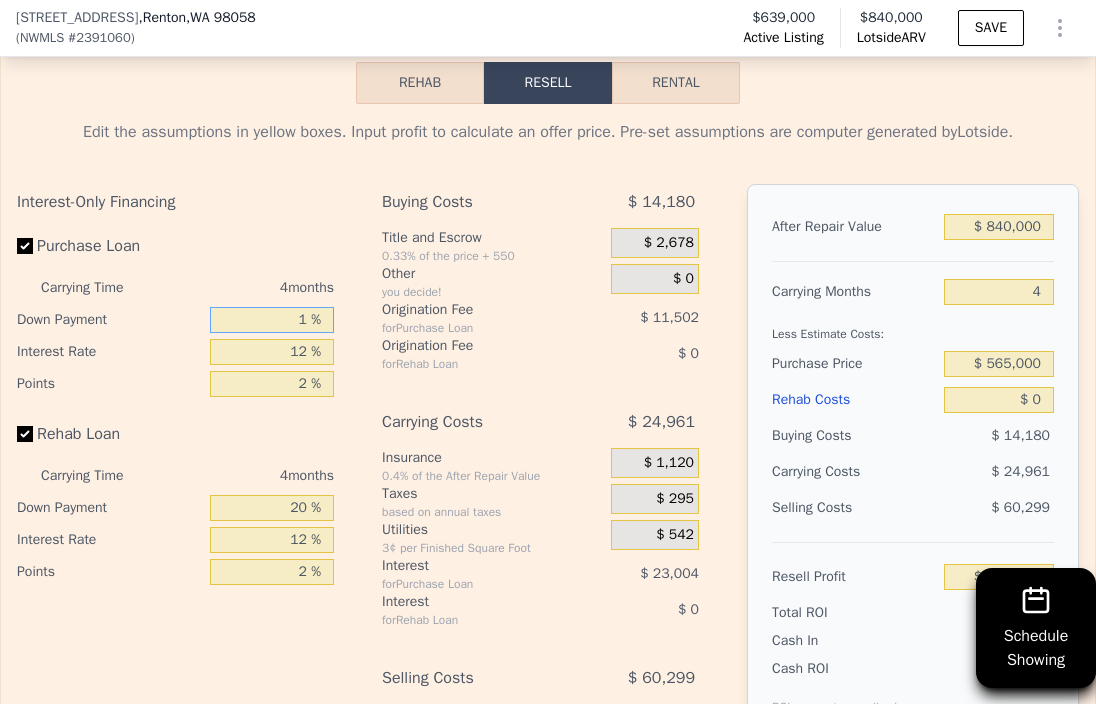 type on "10 %" 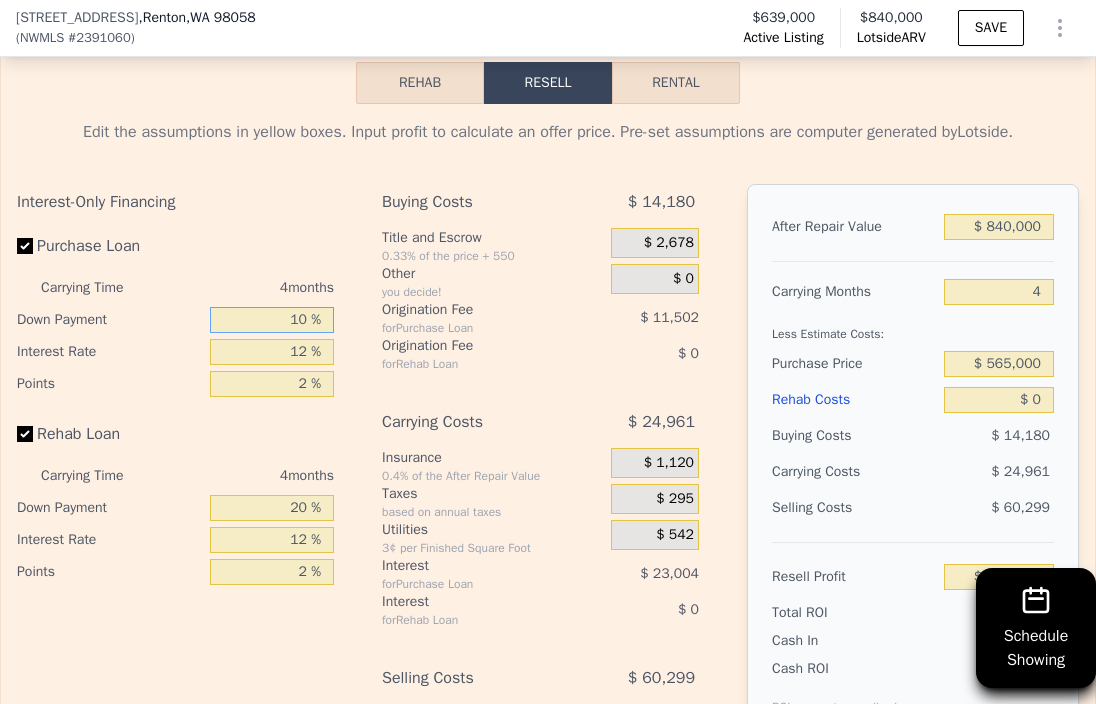 type on "$ 101,560" 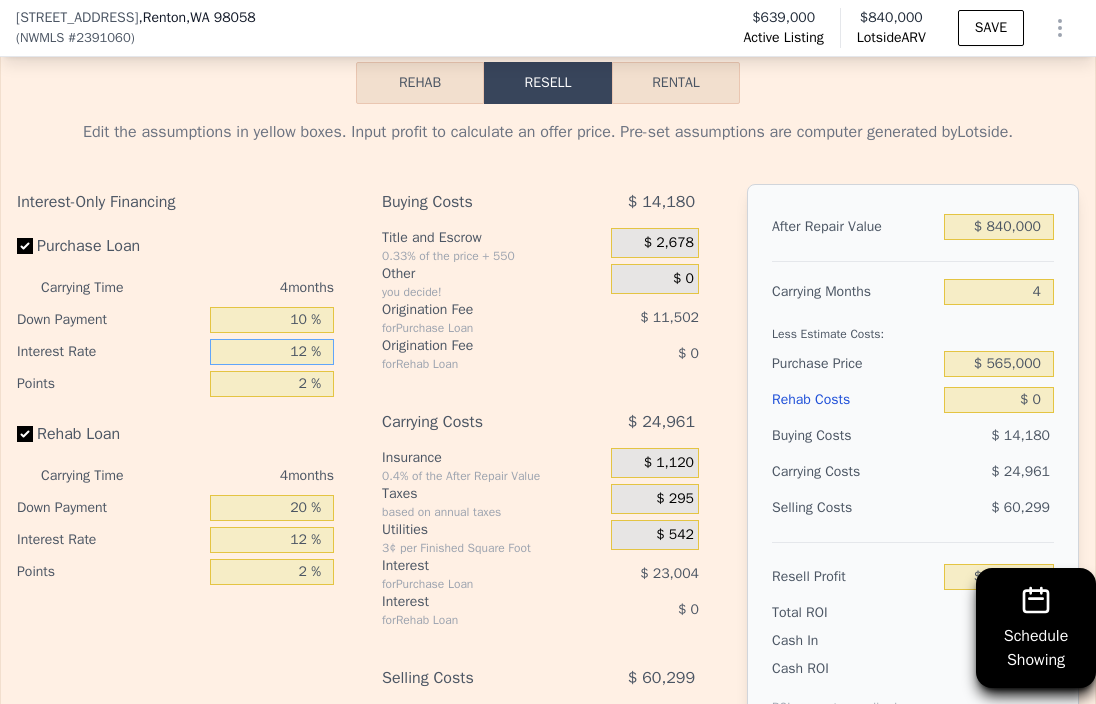click on "12 %" at bounding box center [272, 352] 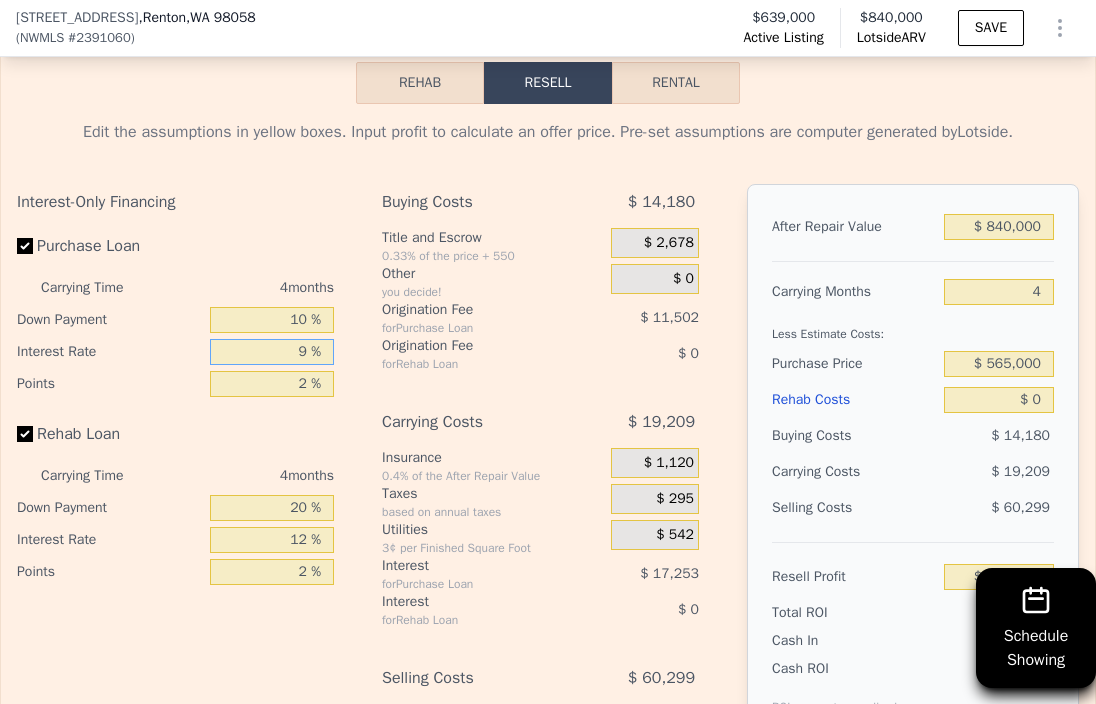type on "$ 107,312" 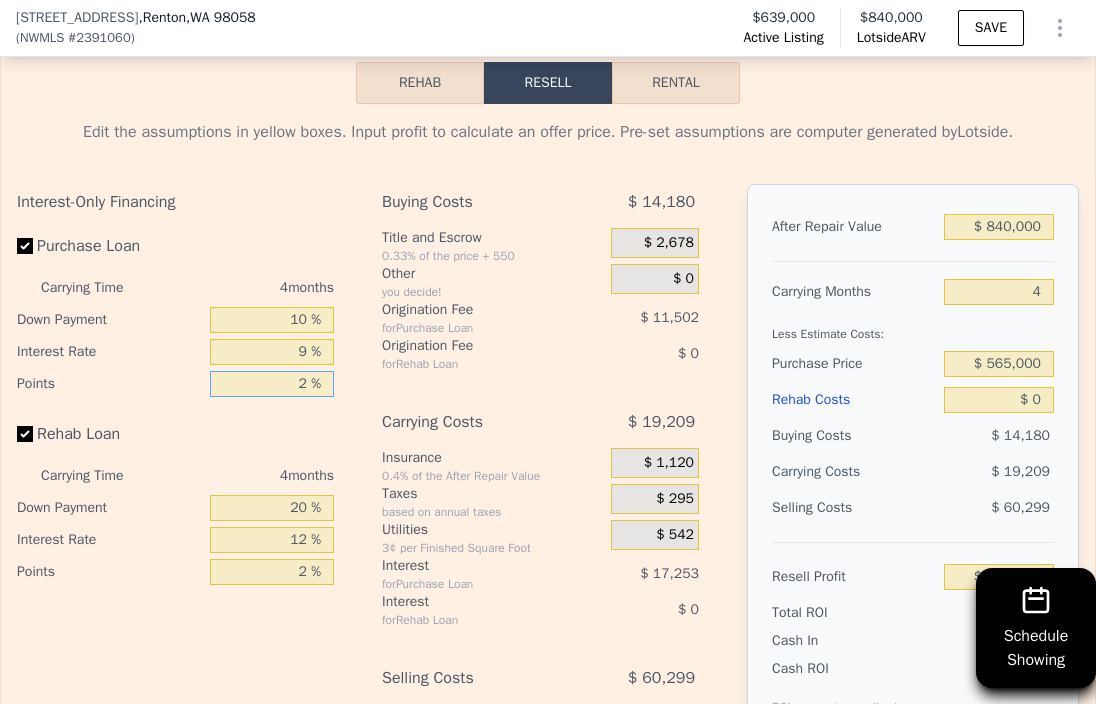 click on "2 %" at bounding box center (272, 384) 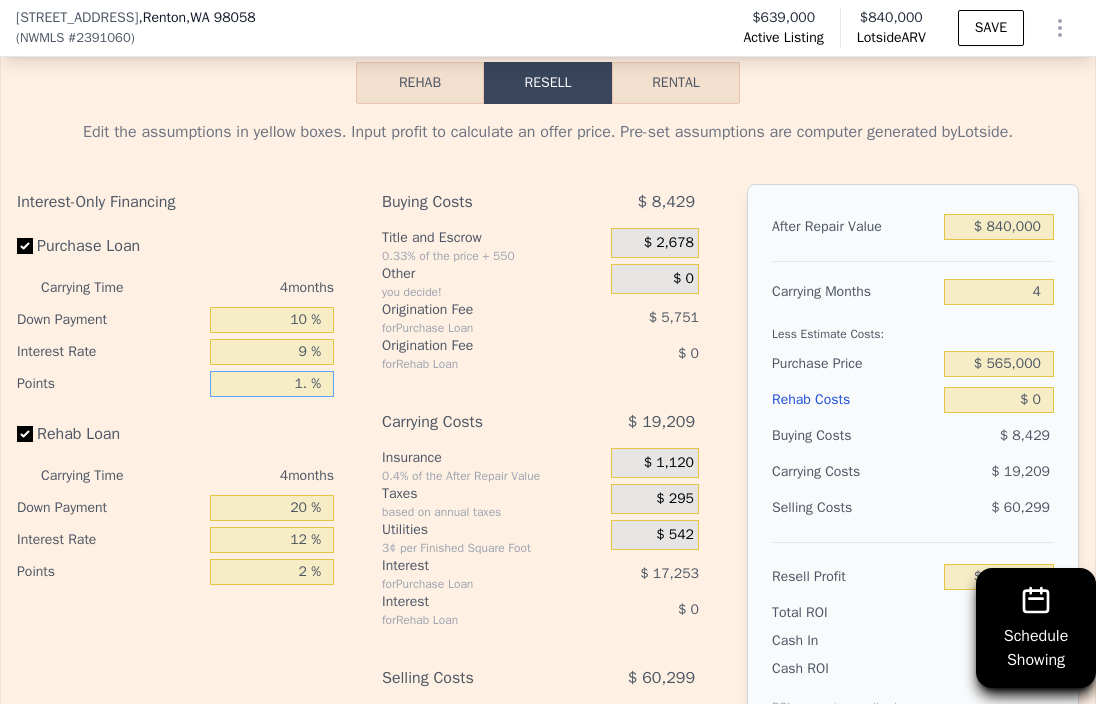 type on "1.5 %" 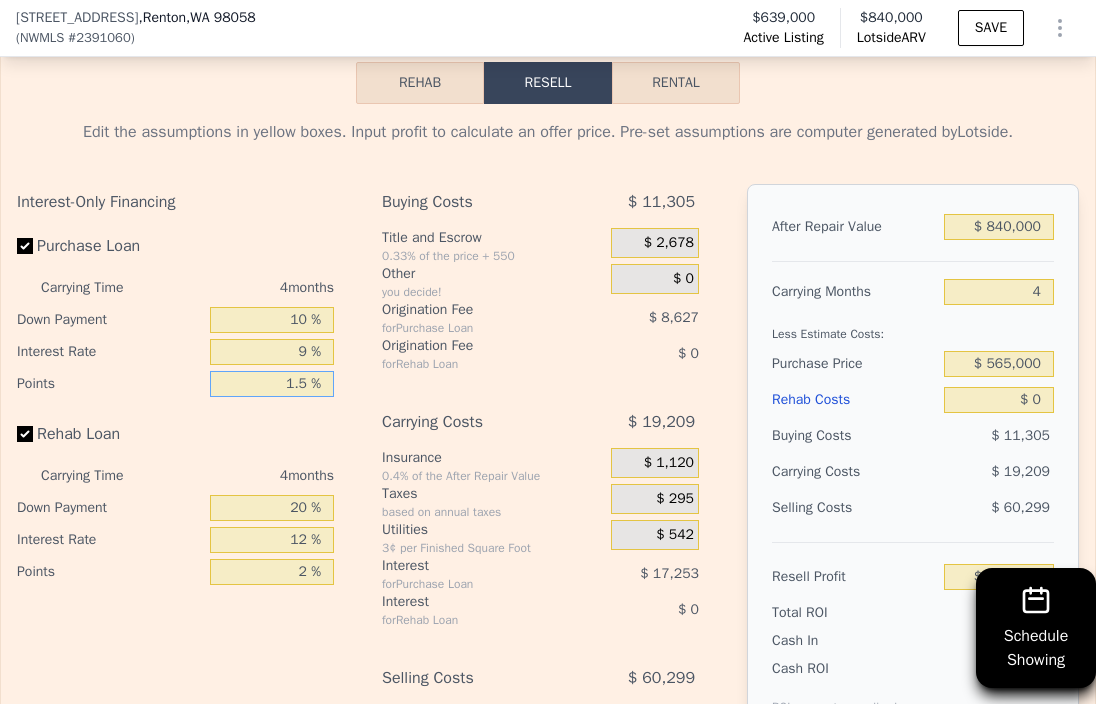 type on "$ 110,187" 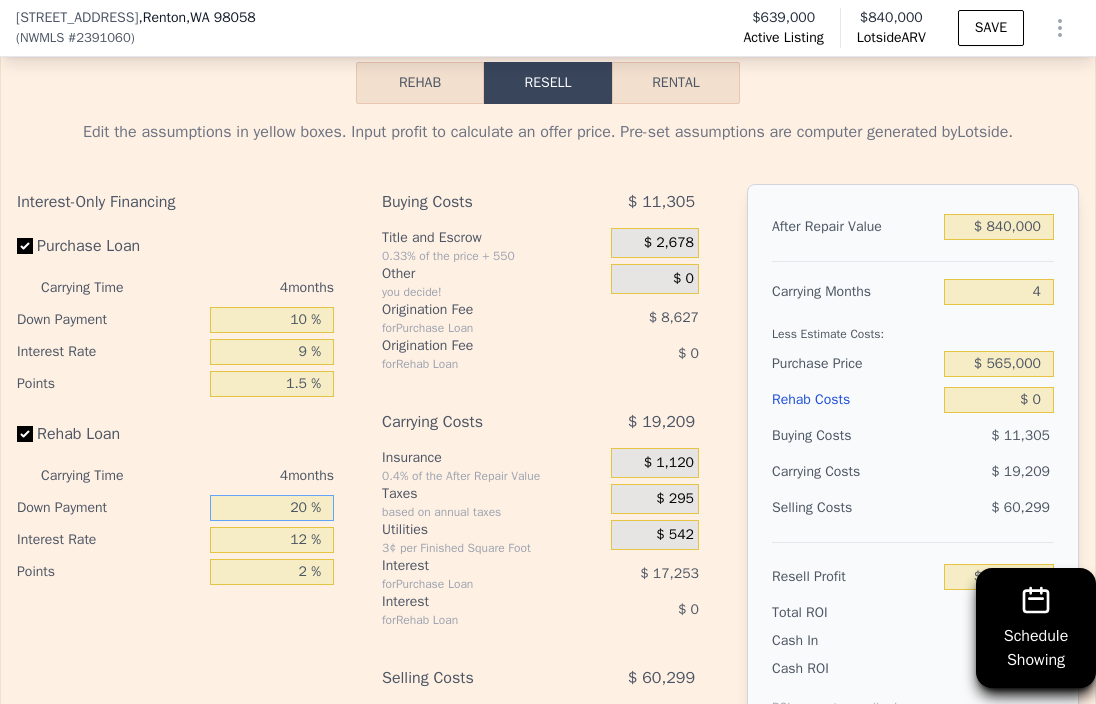 click on "20 %" at bounding box center [272, 508] 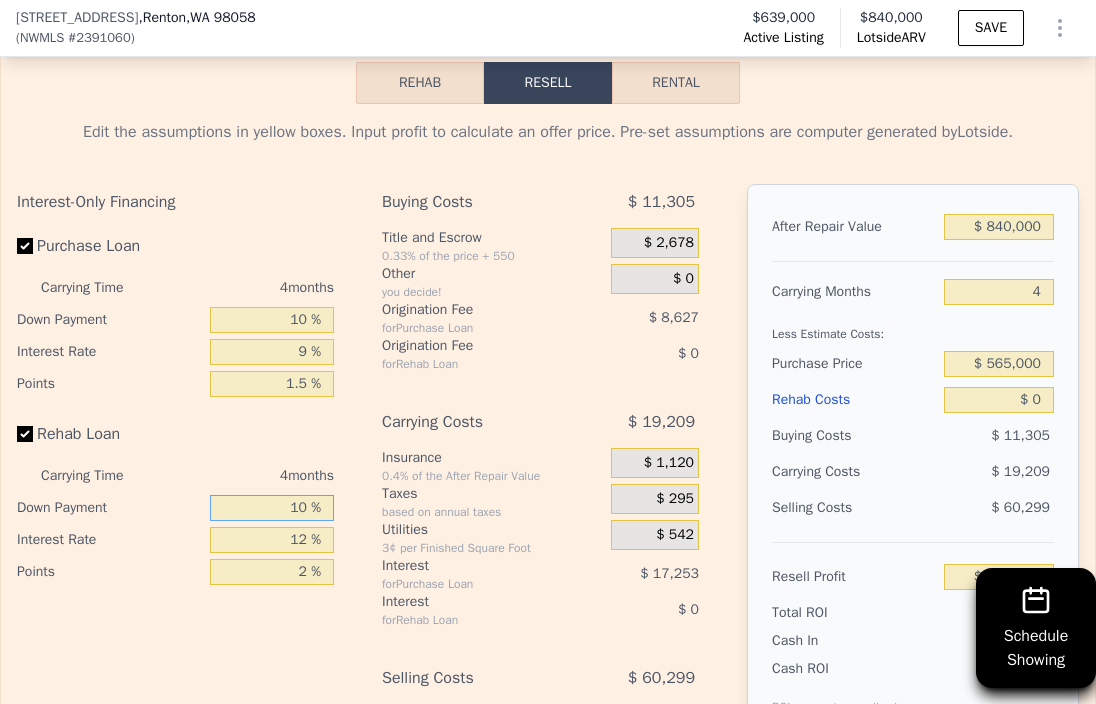 type on "10 %" 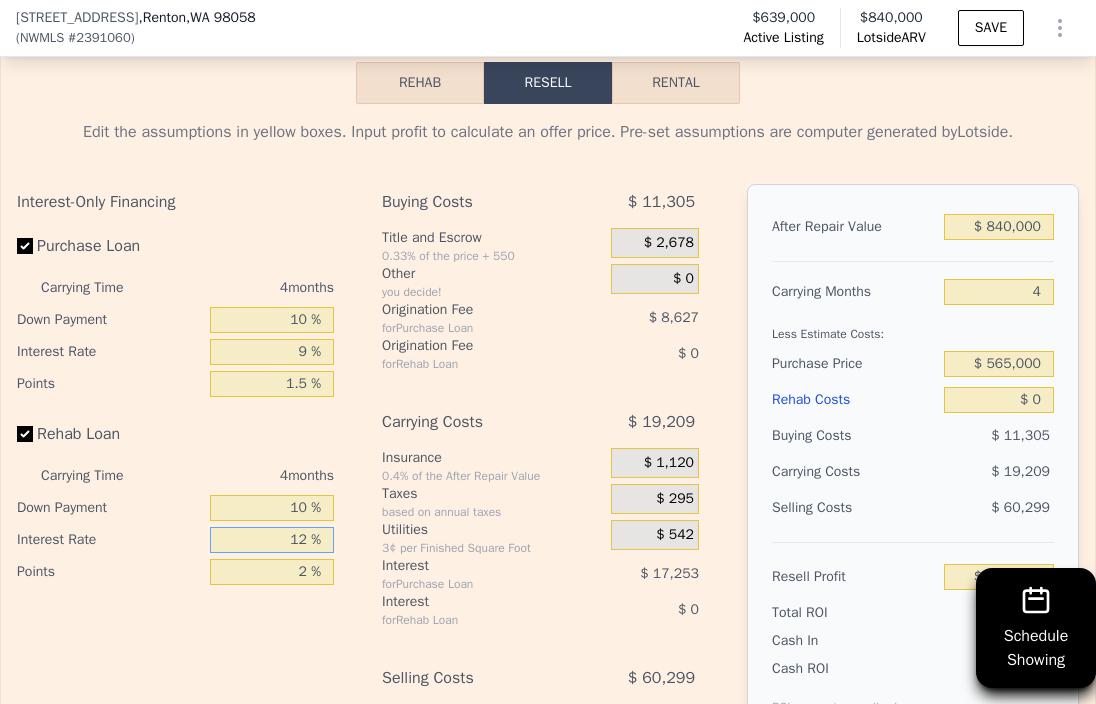 click on "12 %" at bounding box center [272, 540] 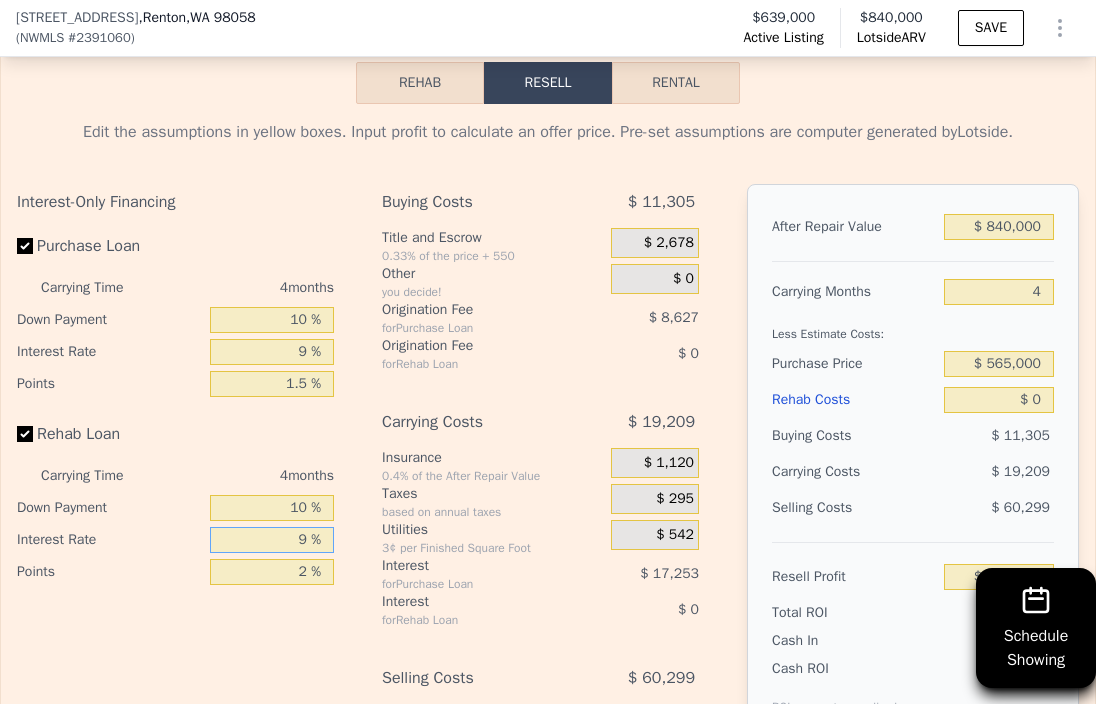 type on "9 %" 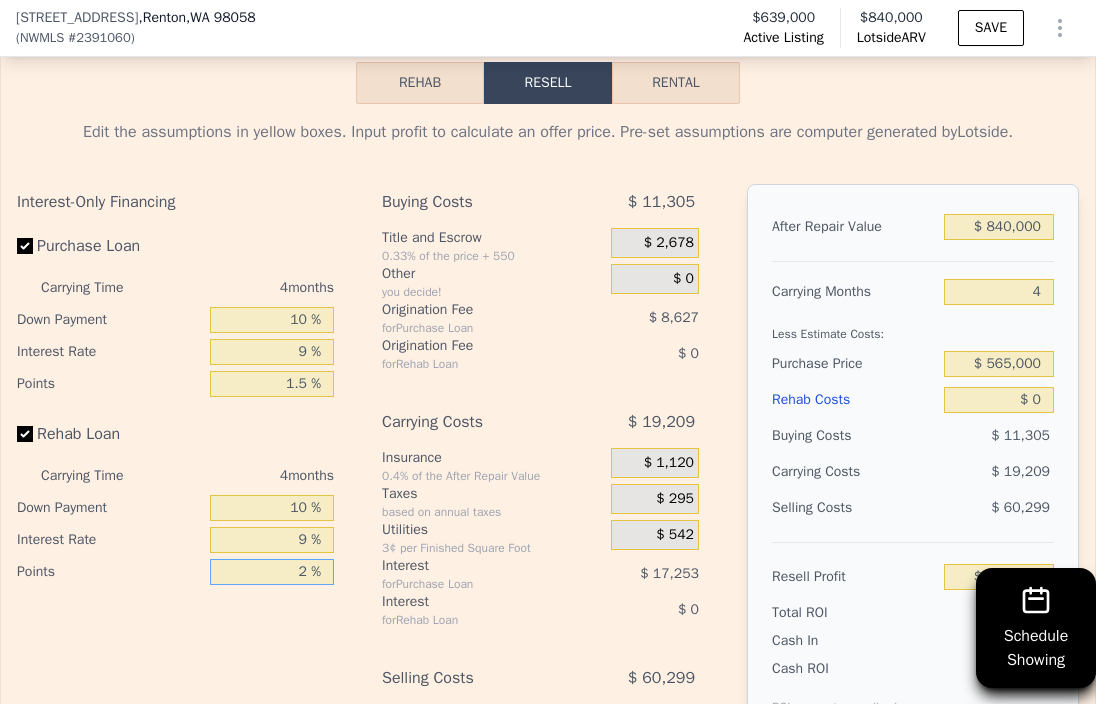 click on "2 %" at bounding box center (272, 572) 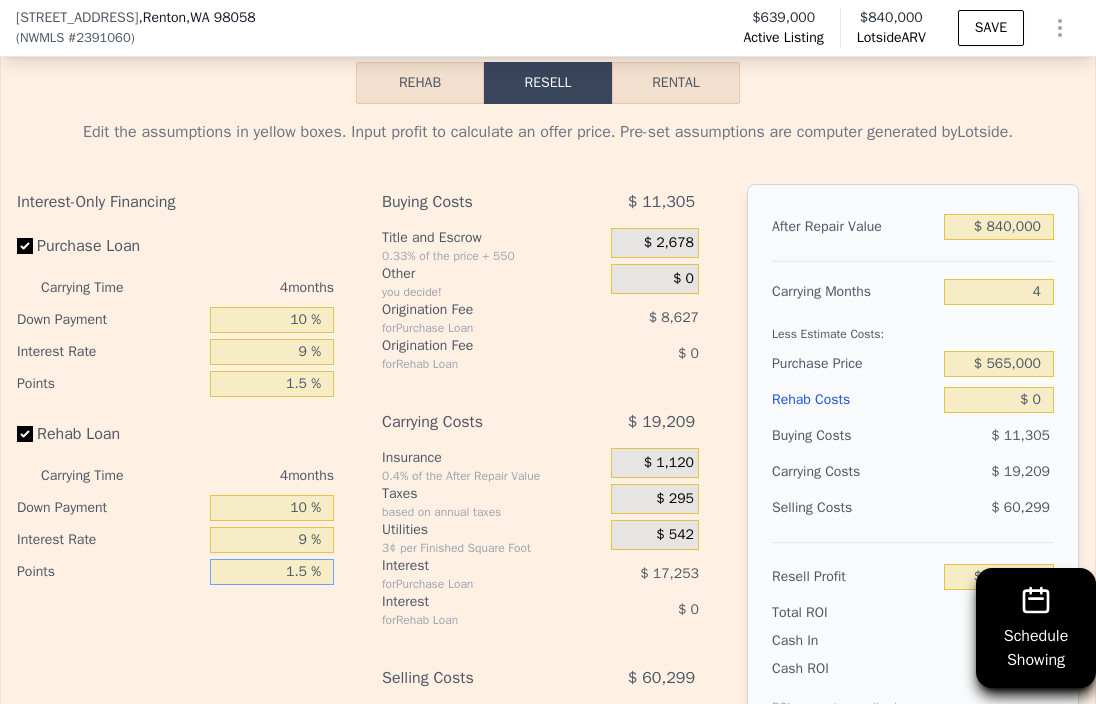 scroll, scrollTop: 3596, scrollLeft: 0, axis: vertical 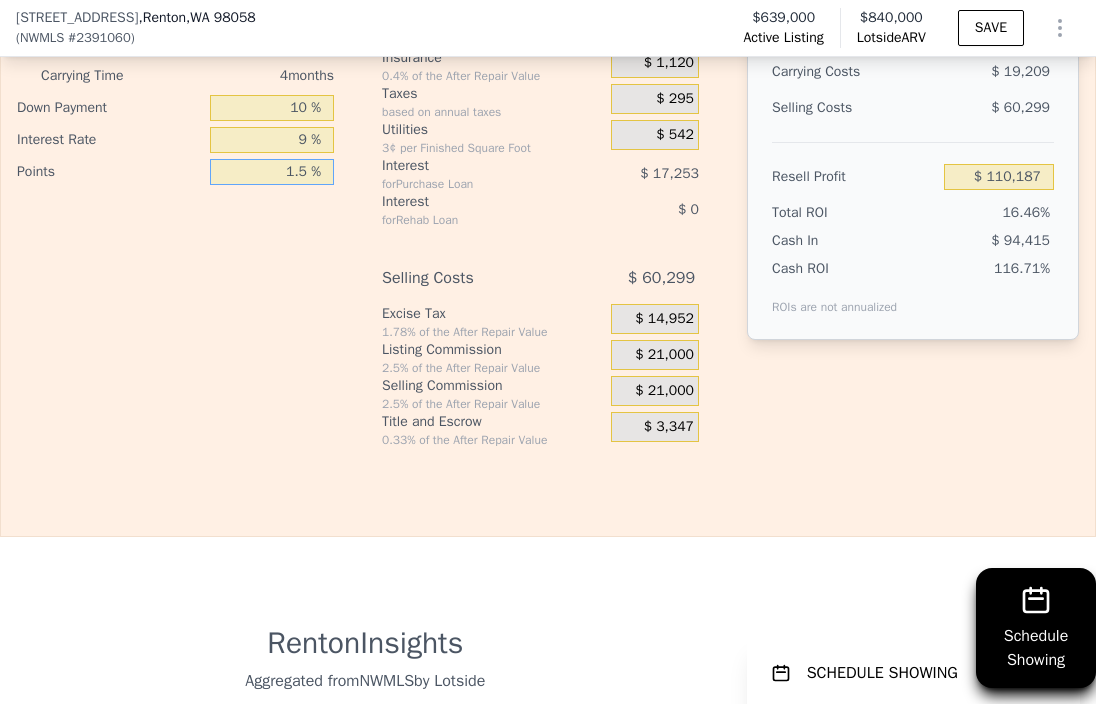 type on "1.5 %" 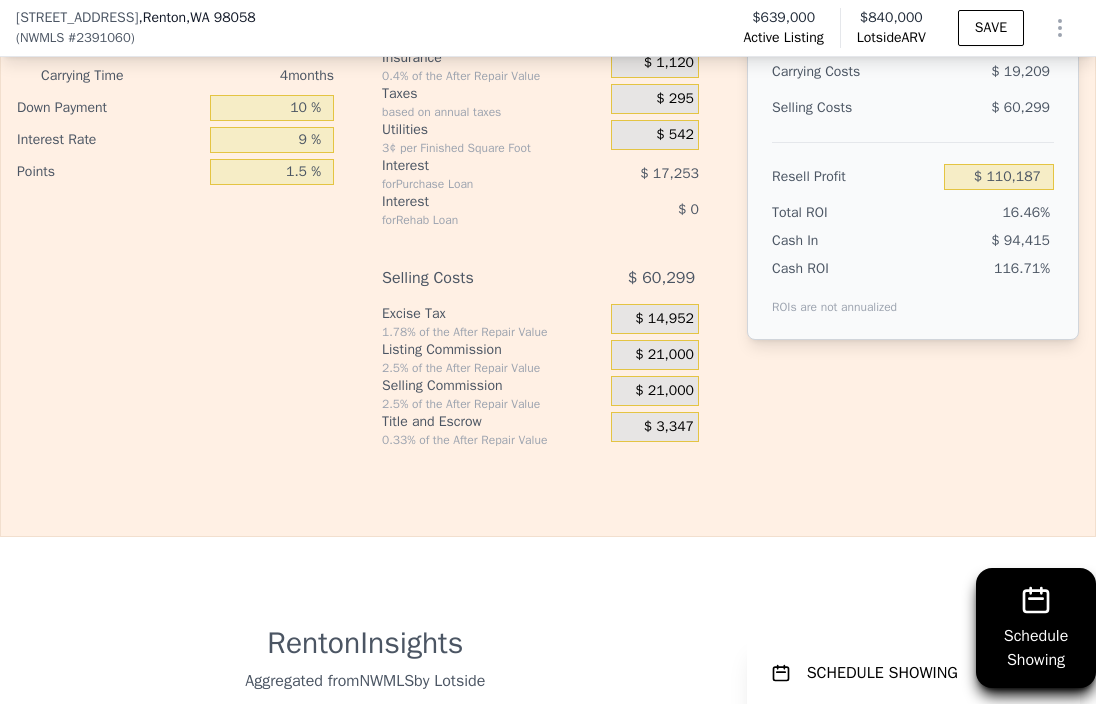 click on "$ 21,000" at bounding box center (664, 355) 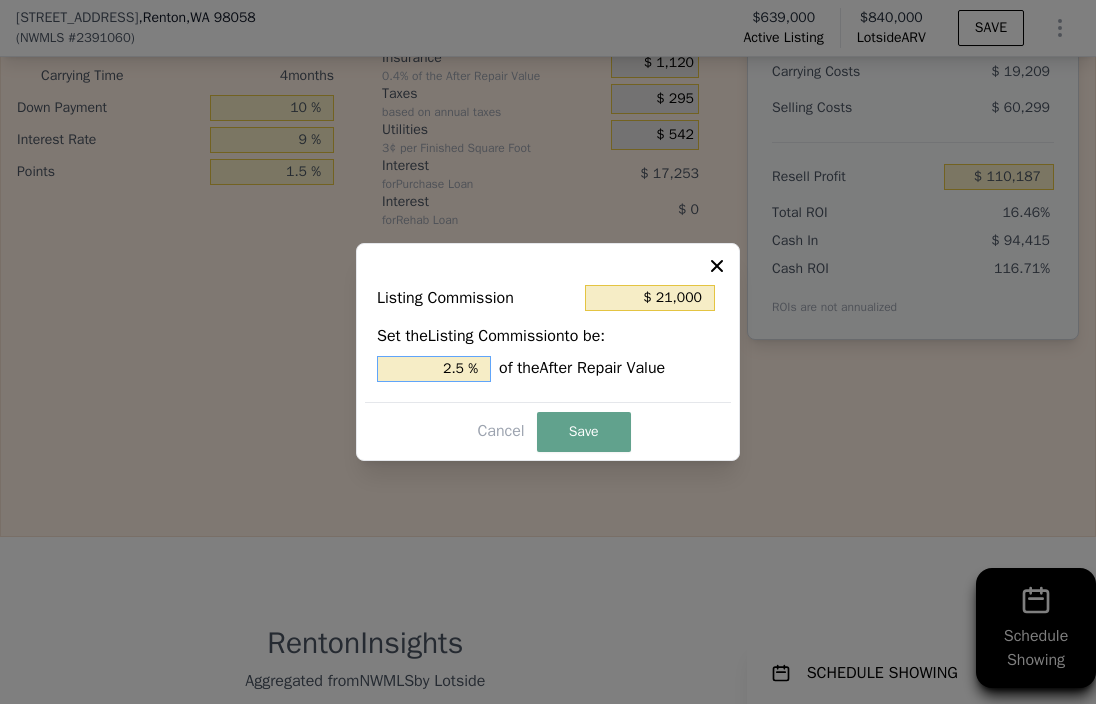drag, startPoint x: 450, startPoint y: 367, endPoint x: 439, endPoint y: 365, distance: 11.18034 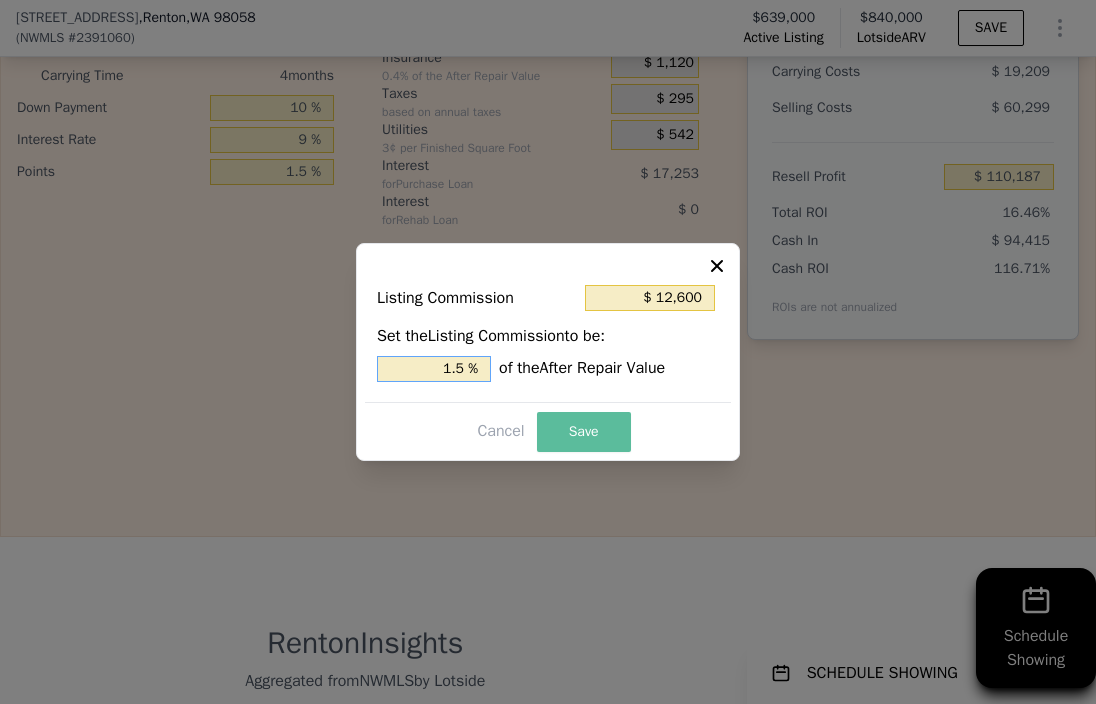type on "1.5 %" 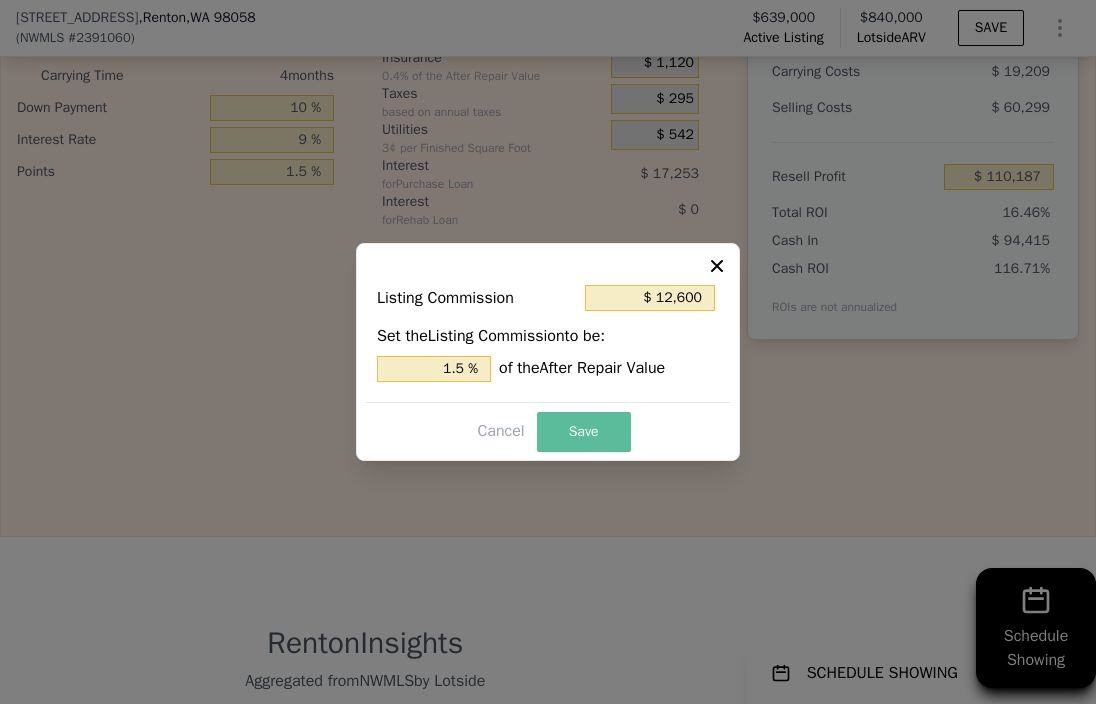 click on "Save" at bounding box center (584, 432) 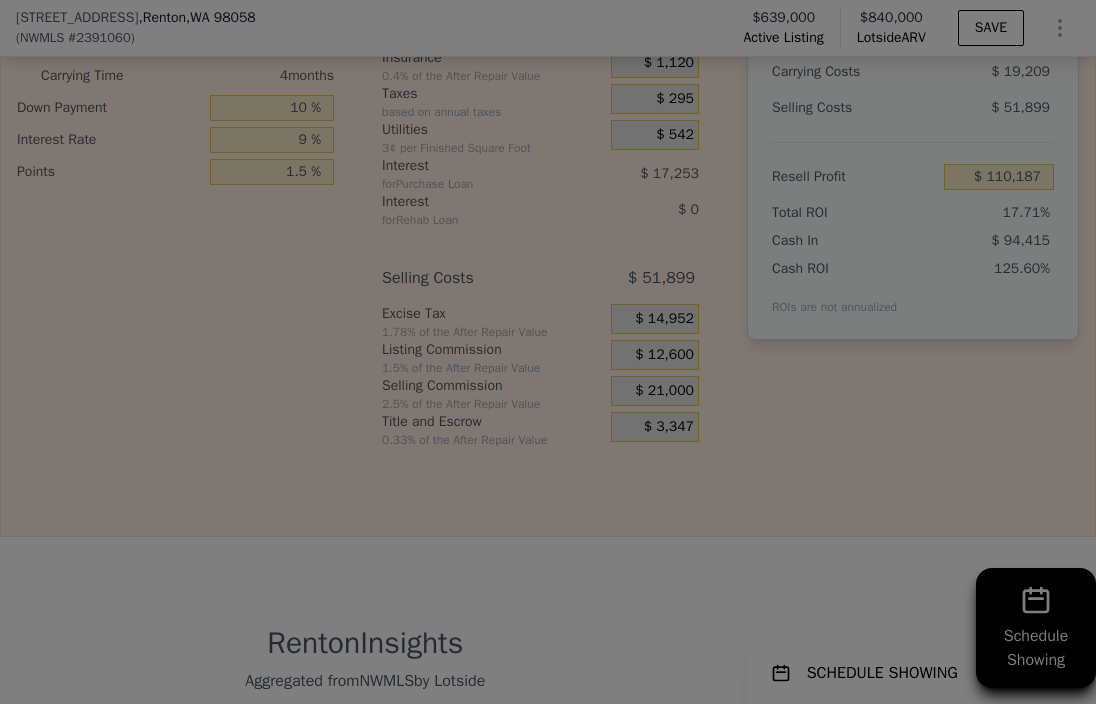 type on "$ 118,587" 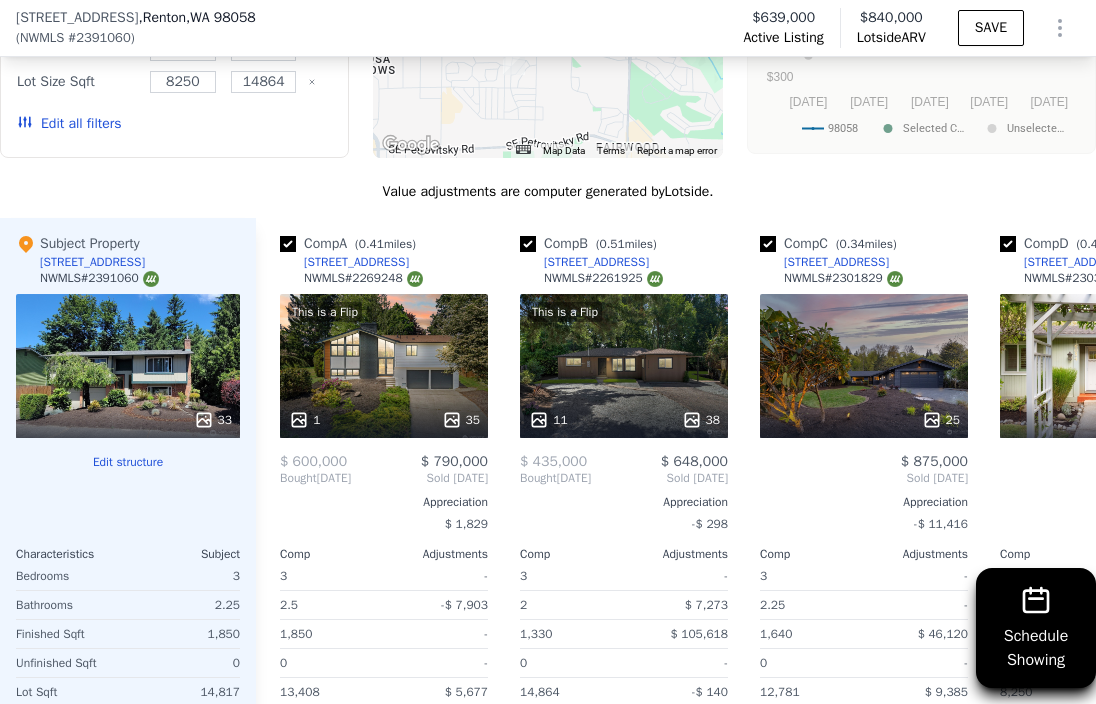 scroll, scrollTop: 2200, scrollLeft: 0, axis: vertical 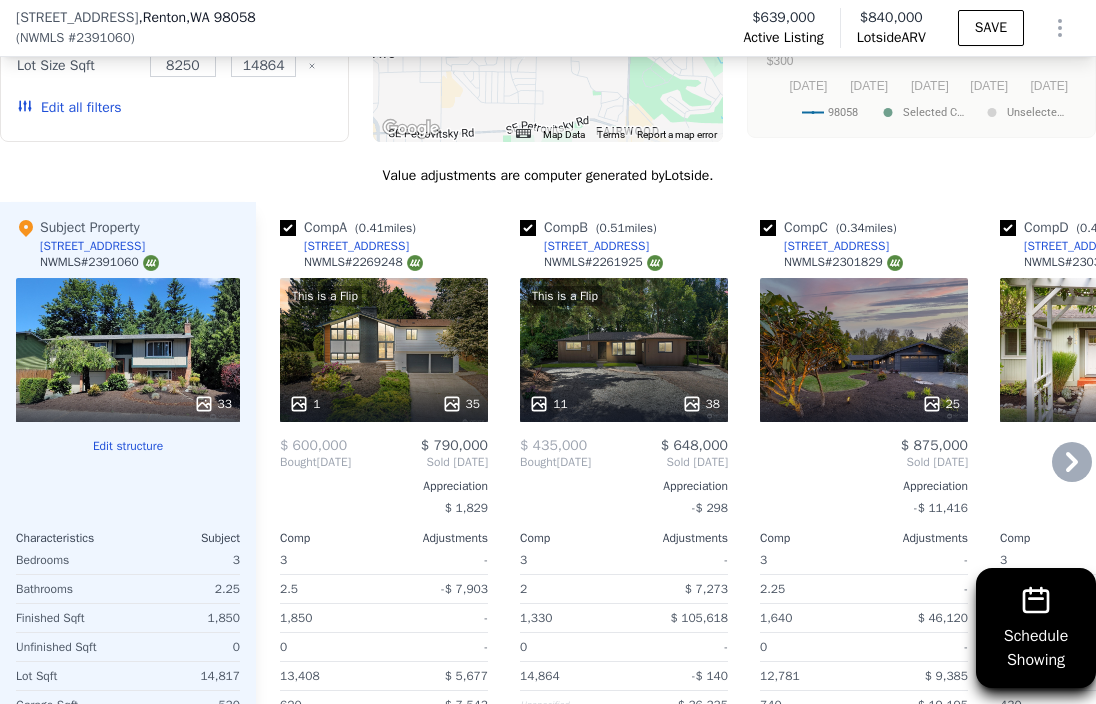 click 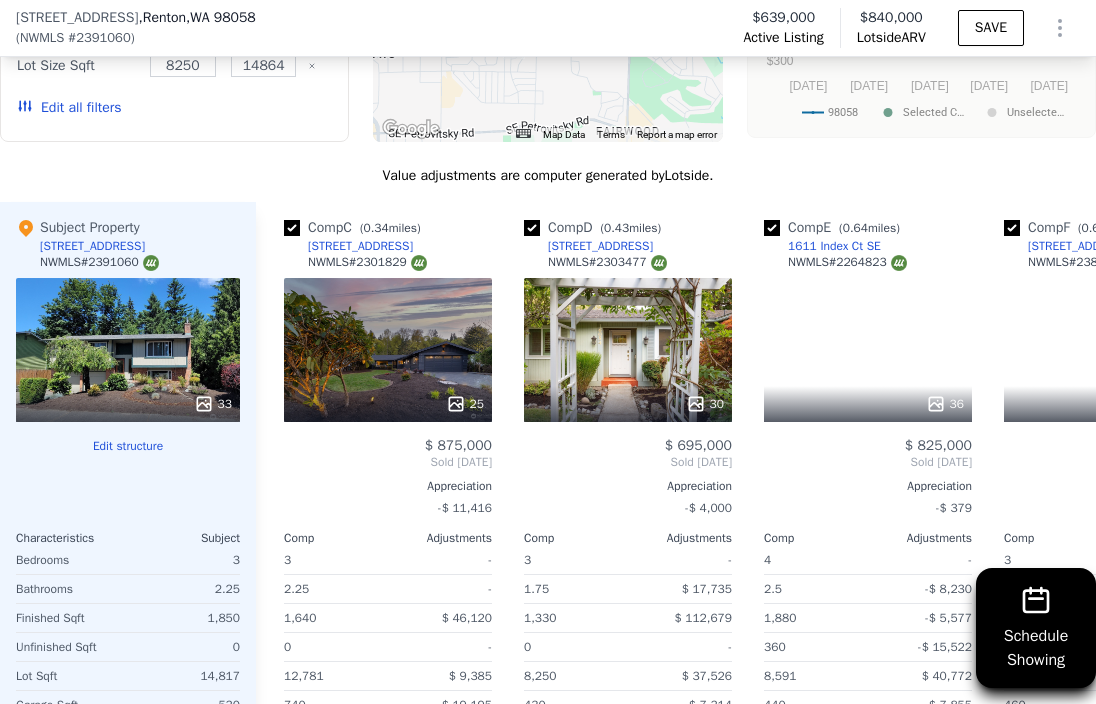 scroll, scrollTop: 0, scrollLeft: 480, axis: horizontal 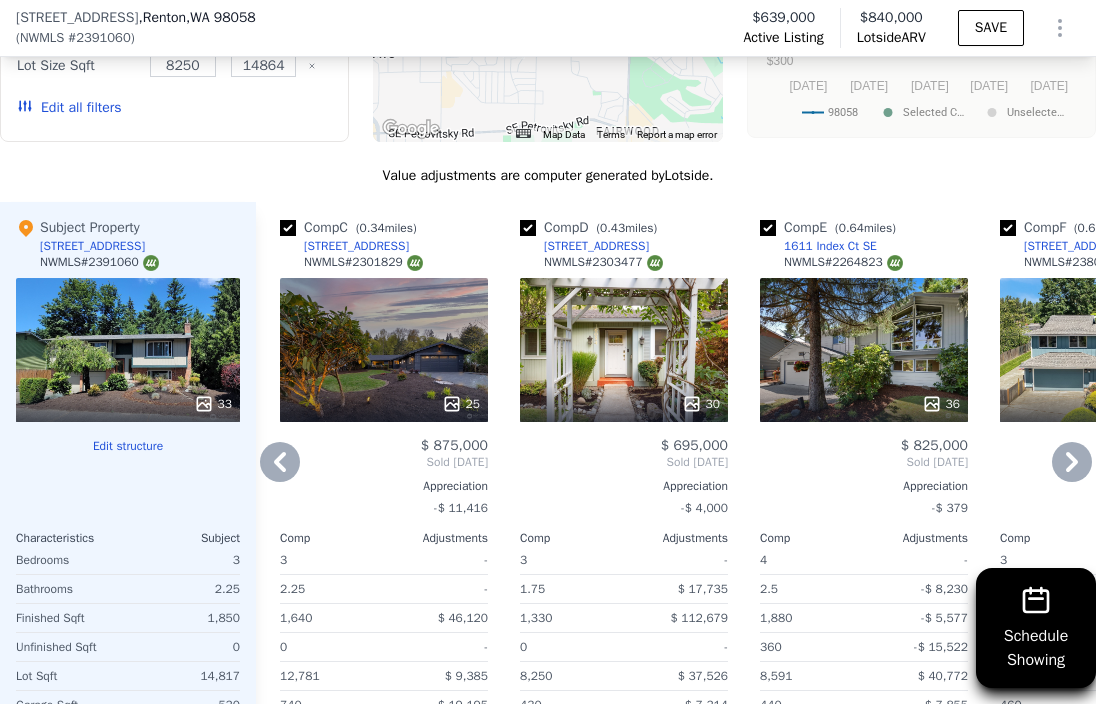 click 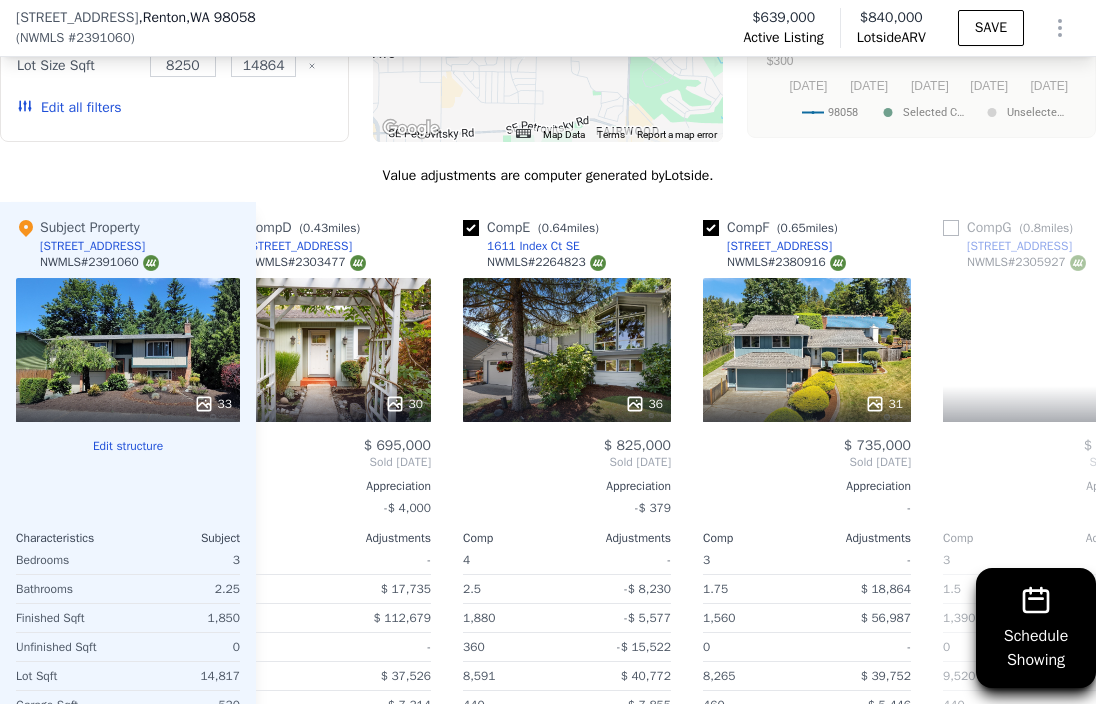 scroll, scrollTop: 0, scrollLeft: 960, axis: horizontal 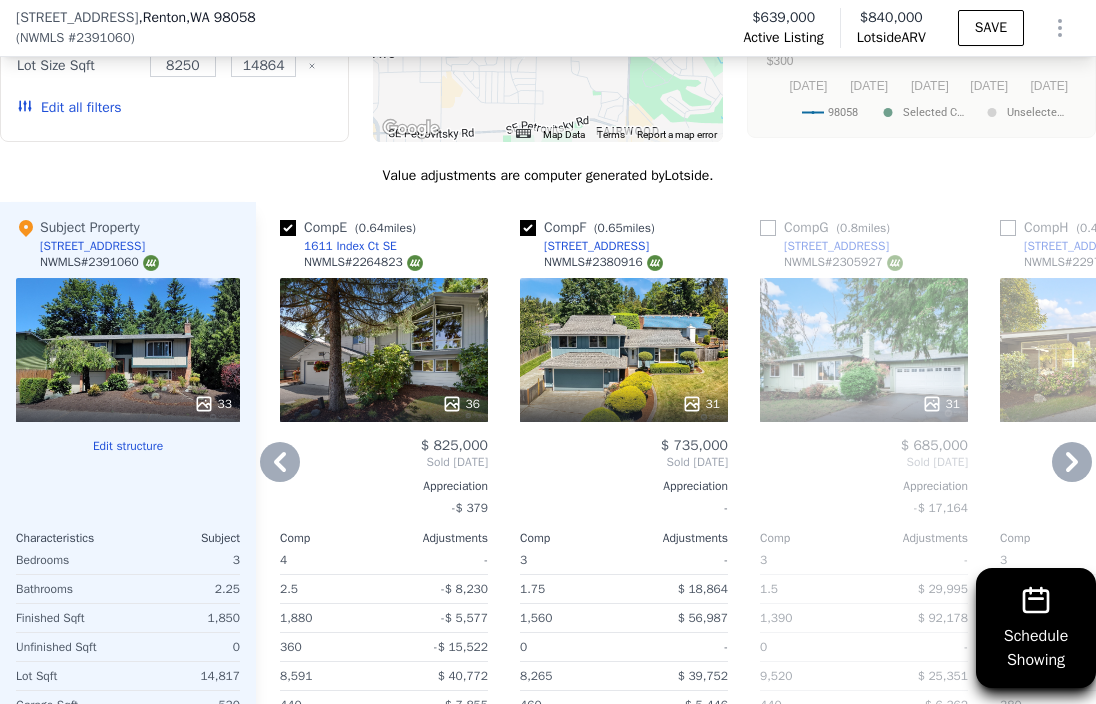 click on "[STREET_ADDRESS]" at bounding box center [596, 246] 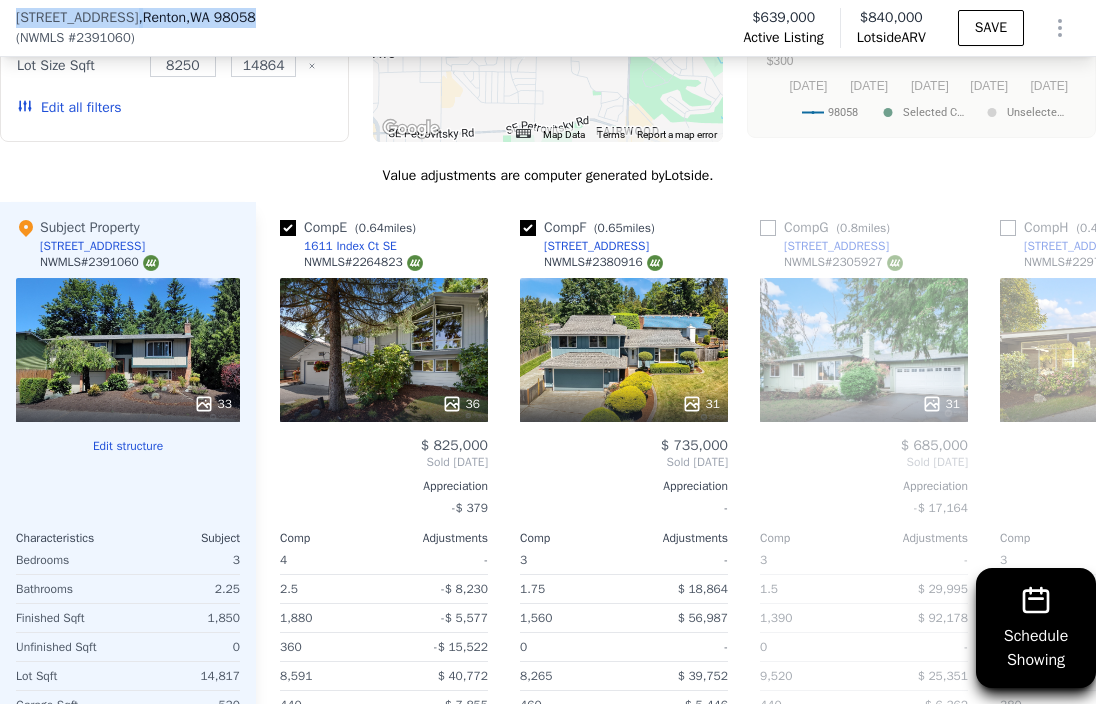 drag, startPoint x: 281, startPoint y: 14, endPoint x: 16, endPoint y: 18, distance: 265.03018 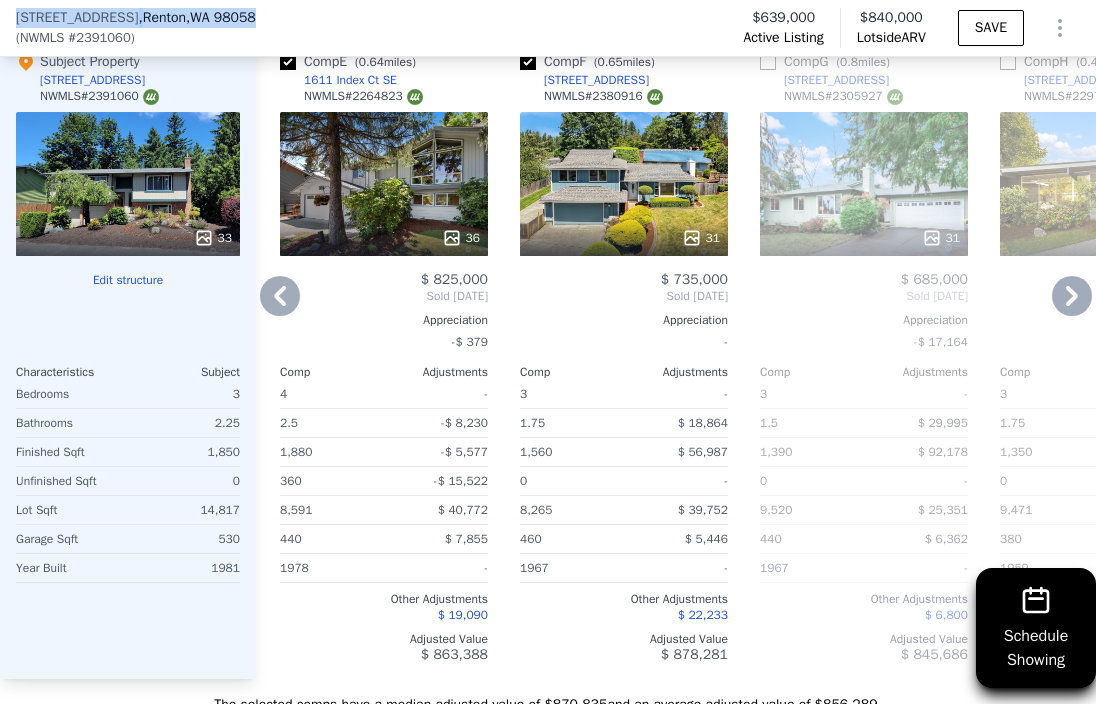 scroll, scrollTop: 2400, scrollLeft: 0, axis: vertical 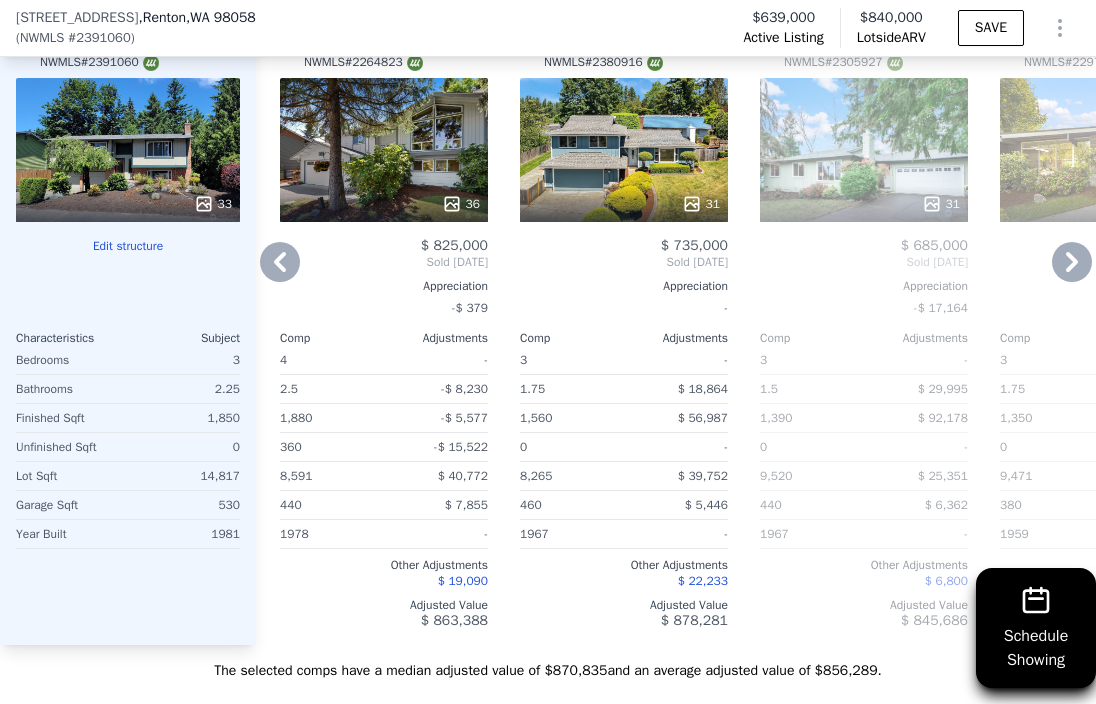 click 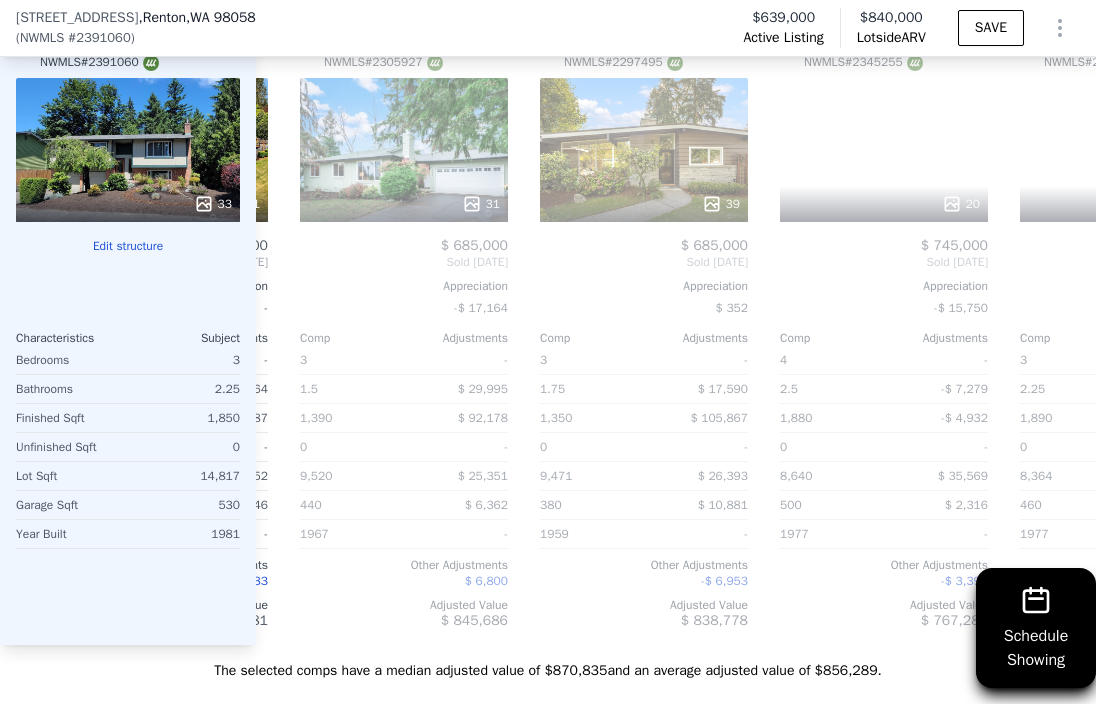 scroll, scrollTop: 0, scrollLeft: 1440, axis: horizontal 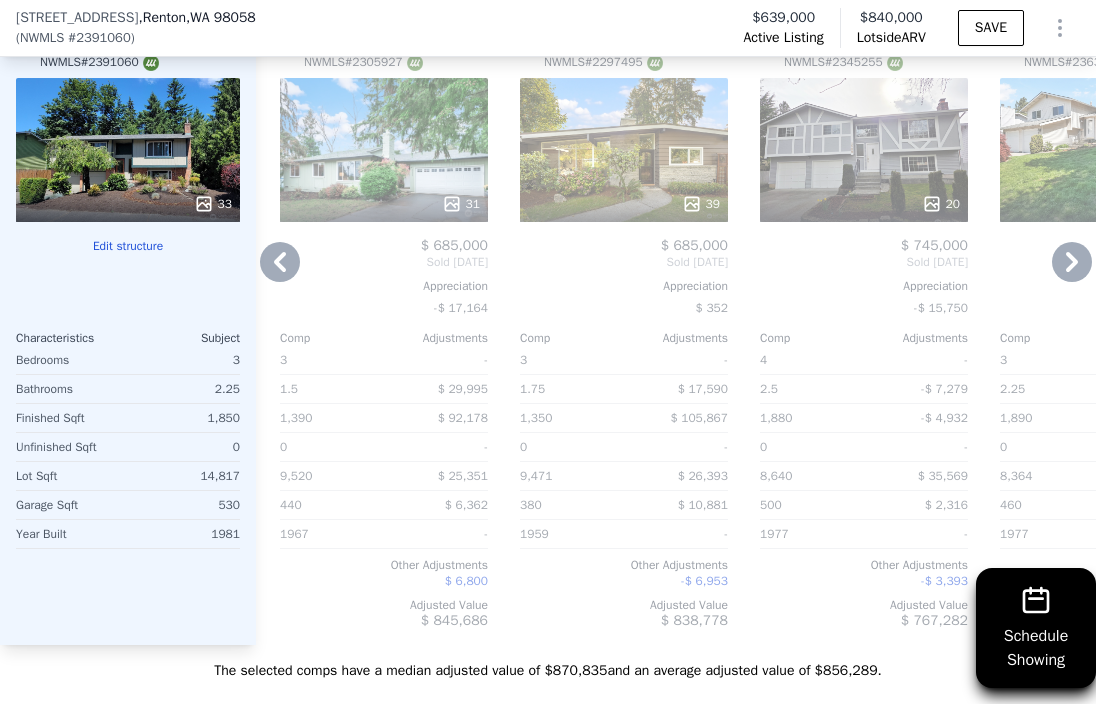 click 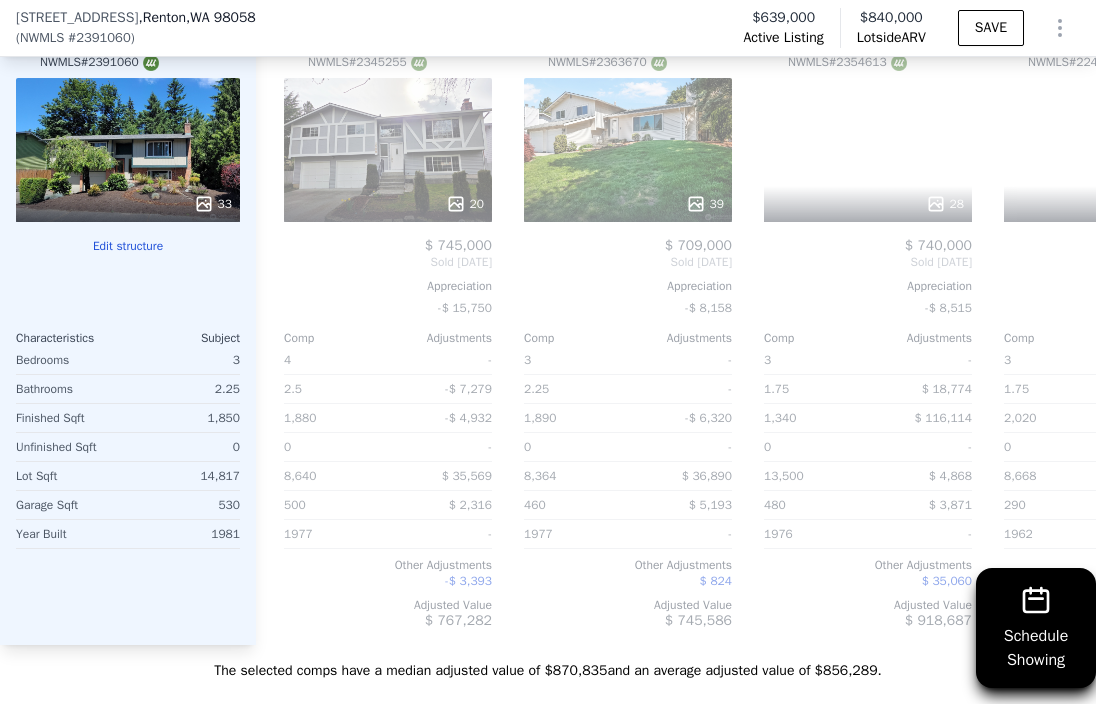 scroll, scrollTop: 0, scrollLeft: 1920, axis: horizontal 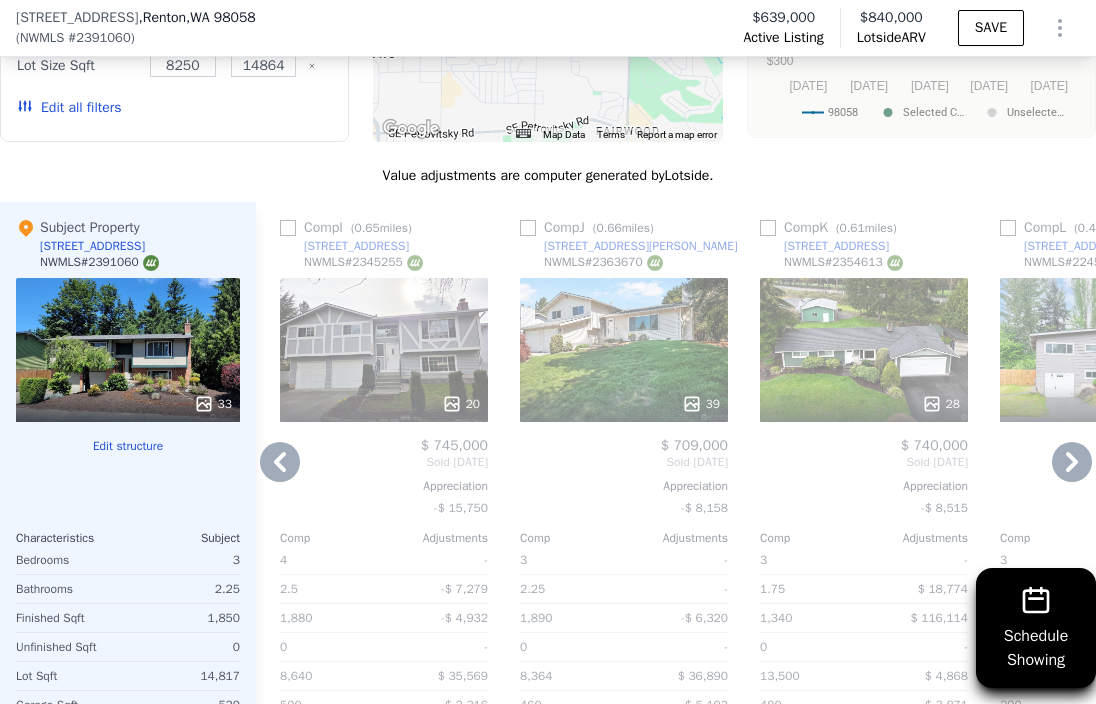 click on "0.65" at bounding box center [366, 228] 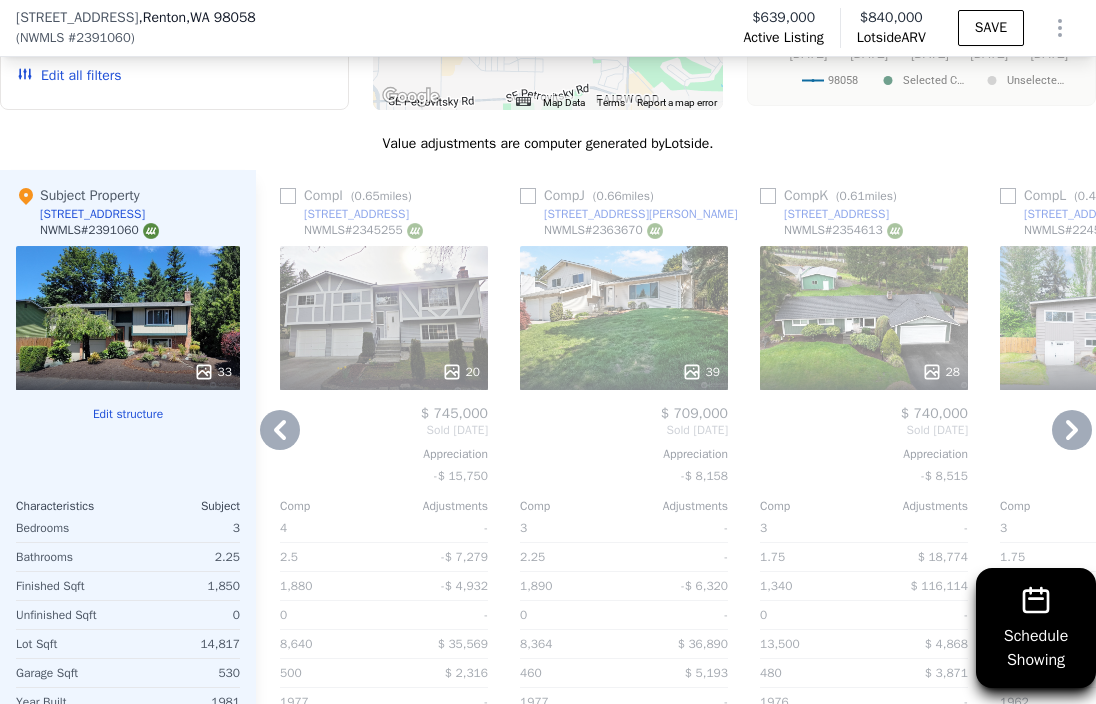 scroll, scrollTop: 2200, scrollLeft: 0, axis: vertical 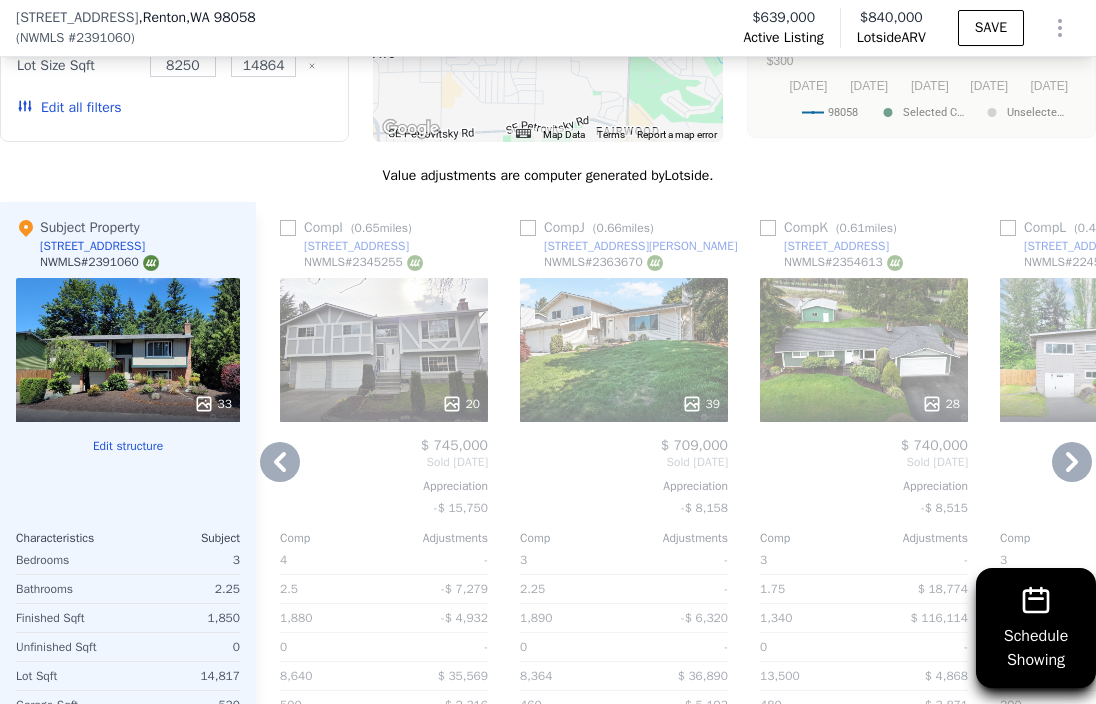 click on "[STREET_ADDRESS][PERSON_NAME]" at bounding box center (641, 246) 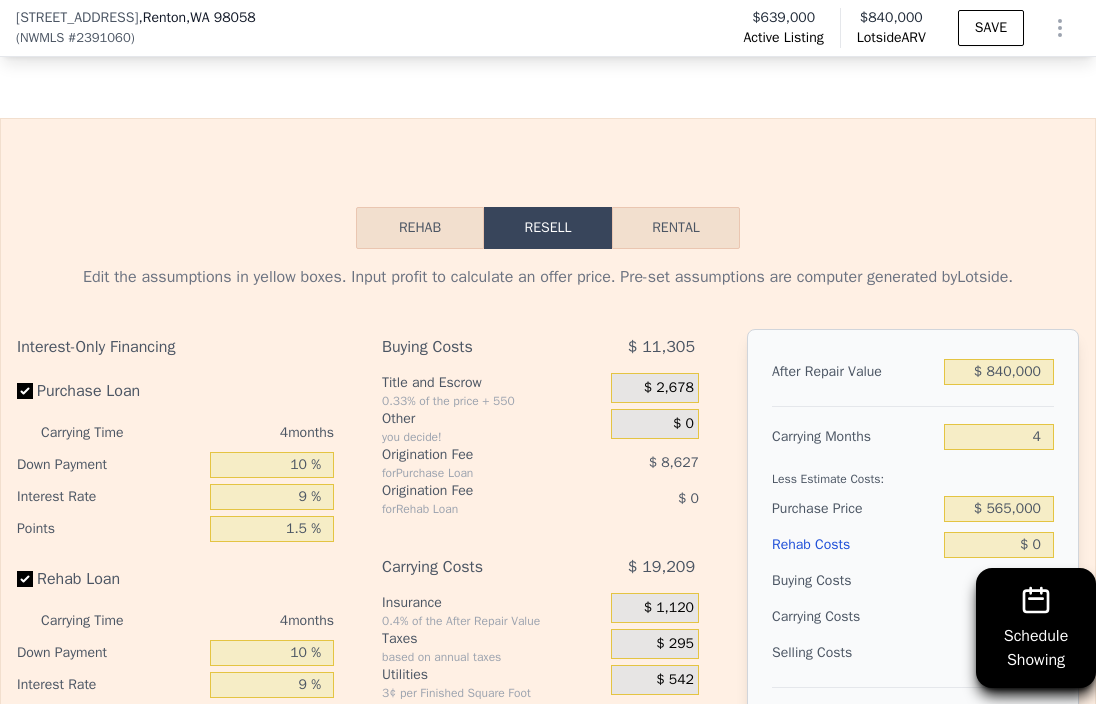 scroll, scrollTop: 3200, scrollLeft: 0, axis: vertical 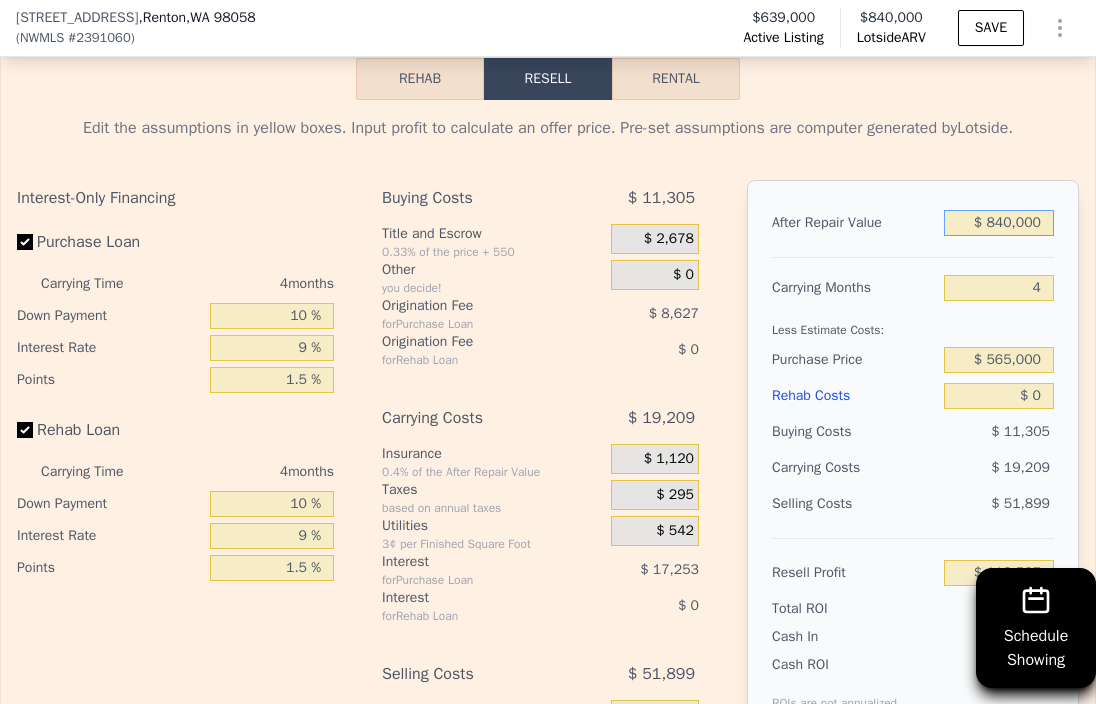 click on "$ 840,000" at bounding box center [999, 223] 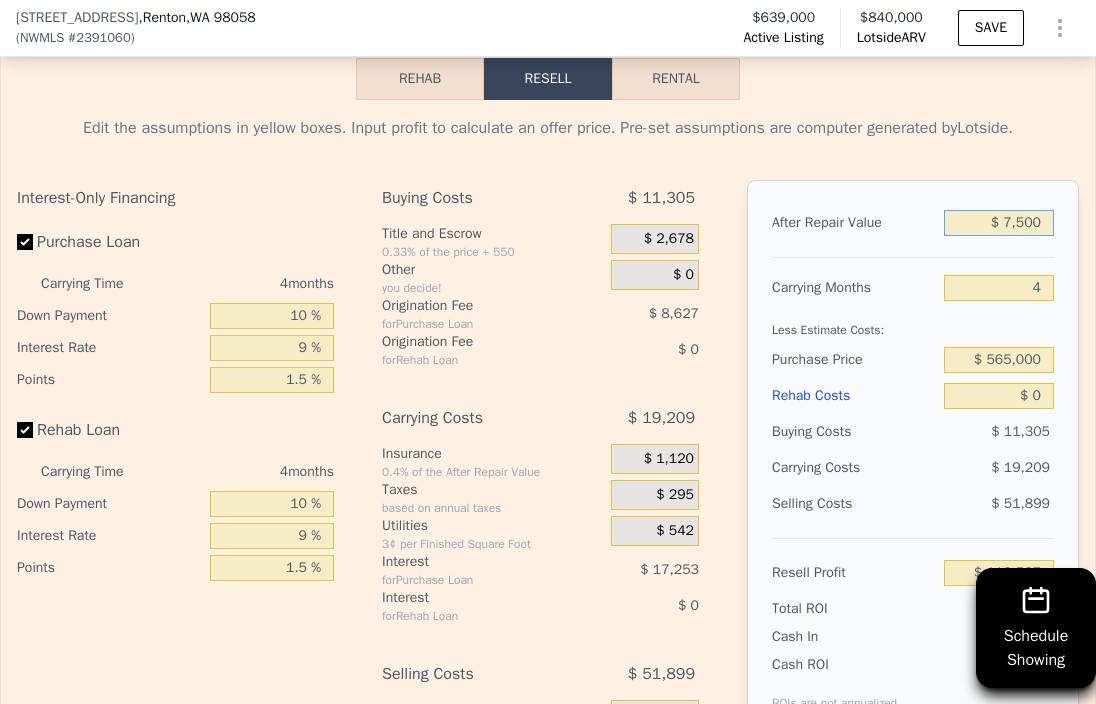 type on "$ 75,000" 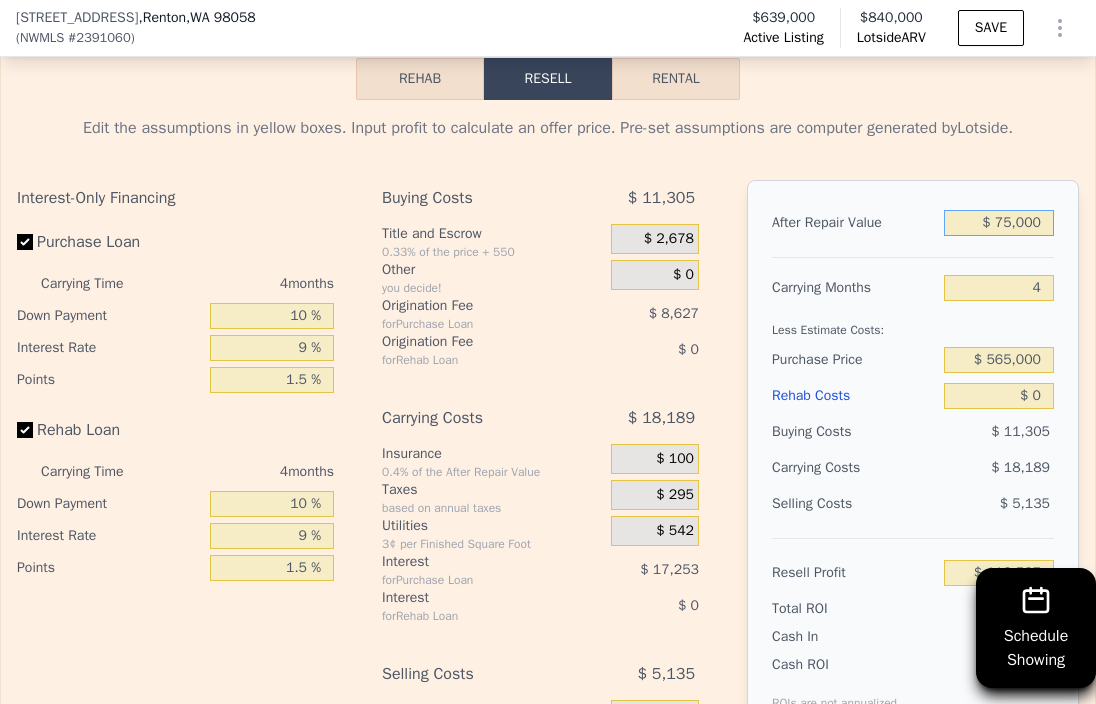 type on "-$ 598,629" 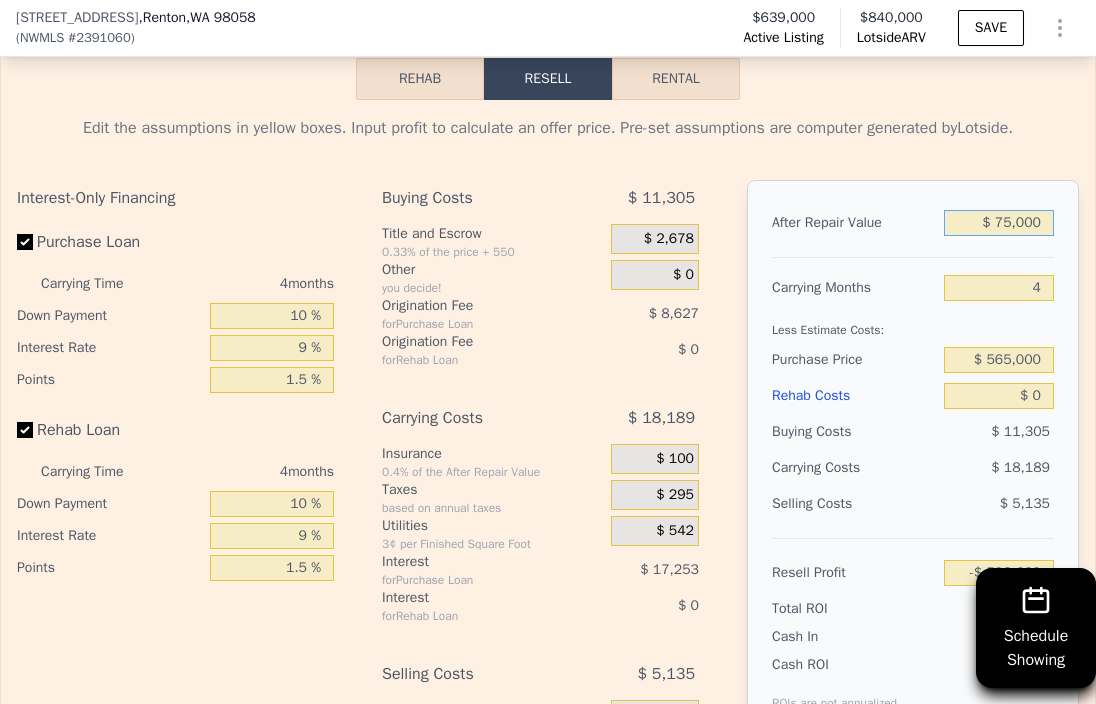 type on "$ 750,000" 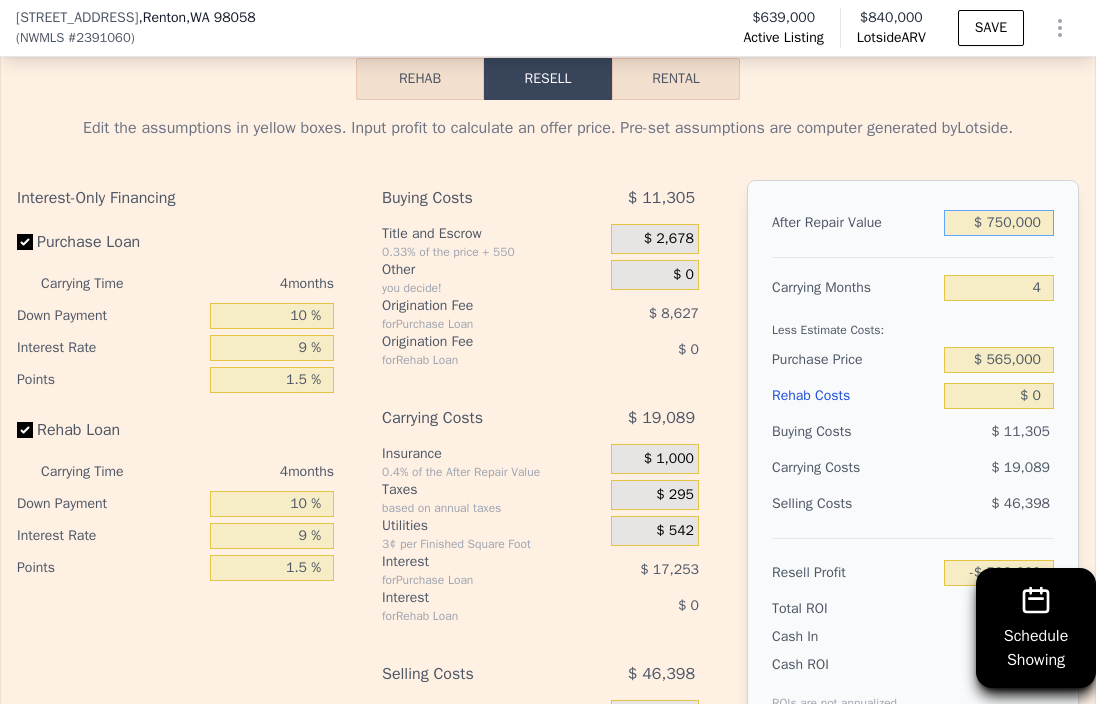type on "$ 34,208" 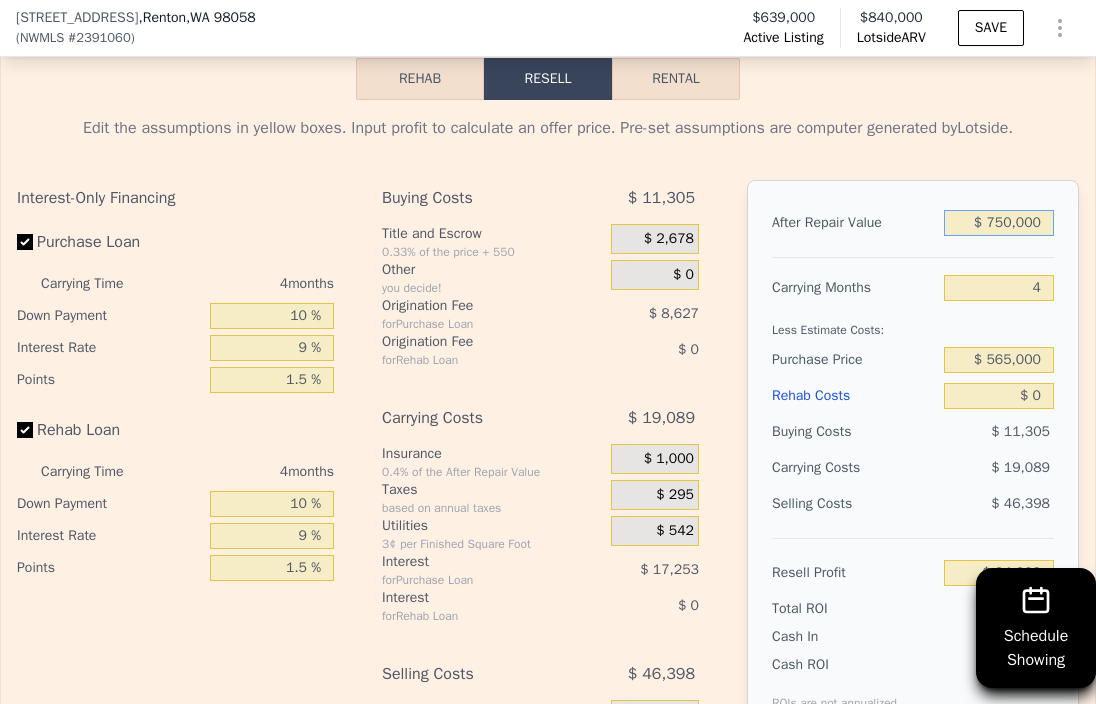 type on "$ 750,000" 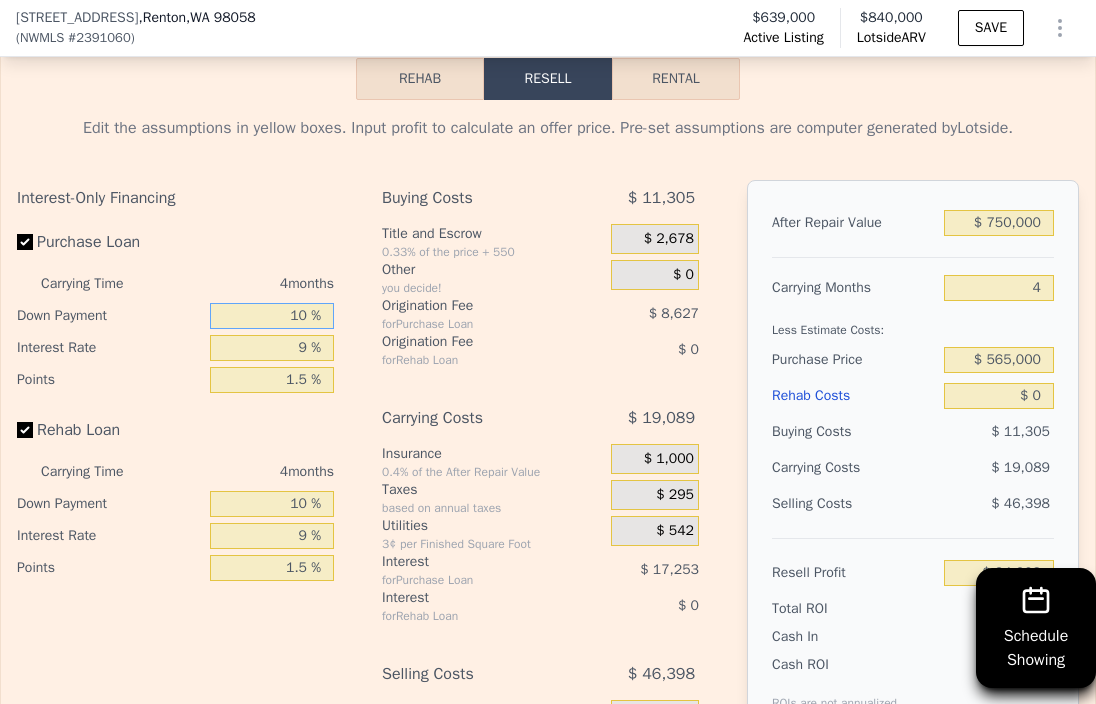 click on "10 %" at bounding box center (272, 316) 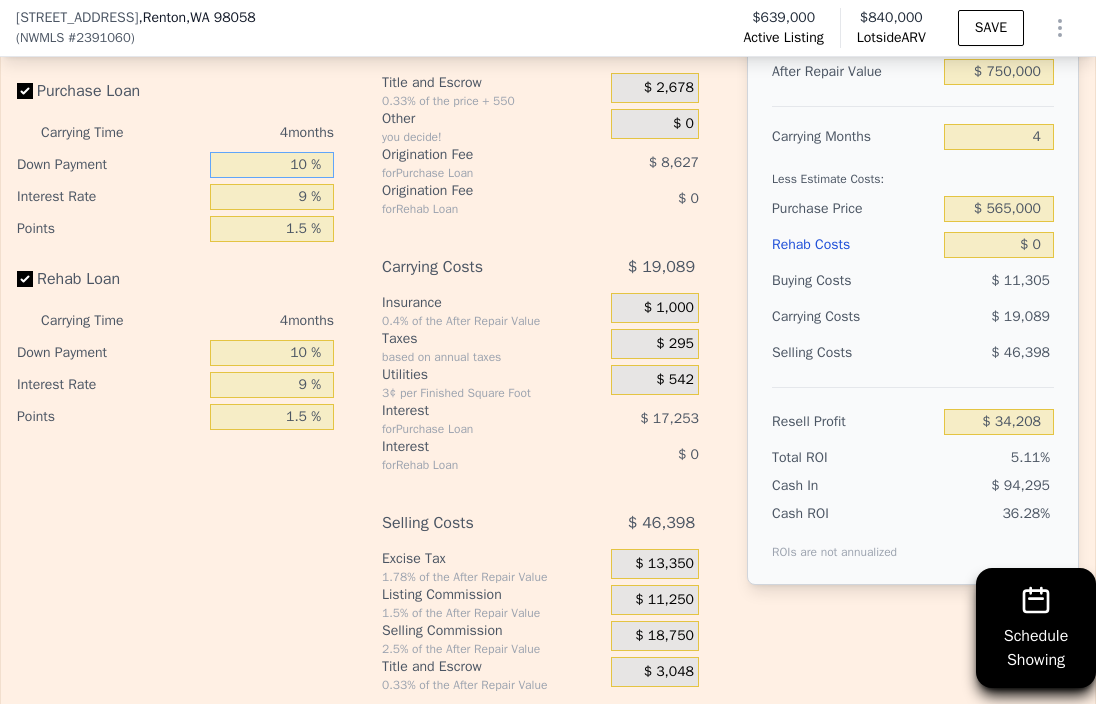 scroll, scrollTop: 3400, scrollLeft: 0, axis: vertical 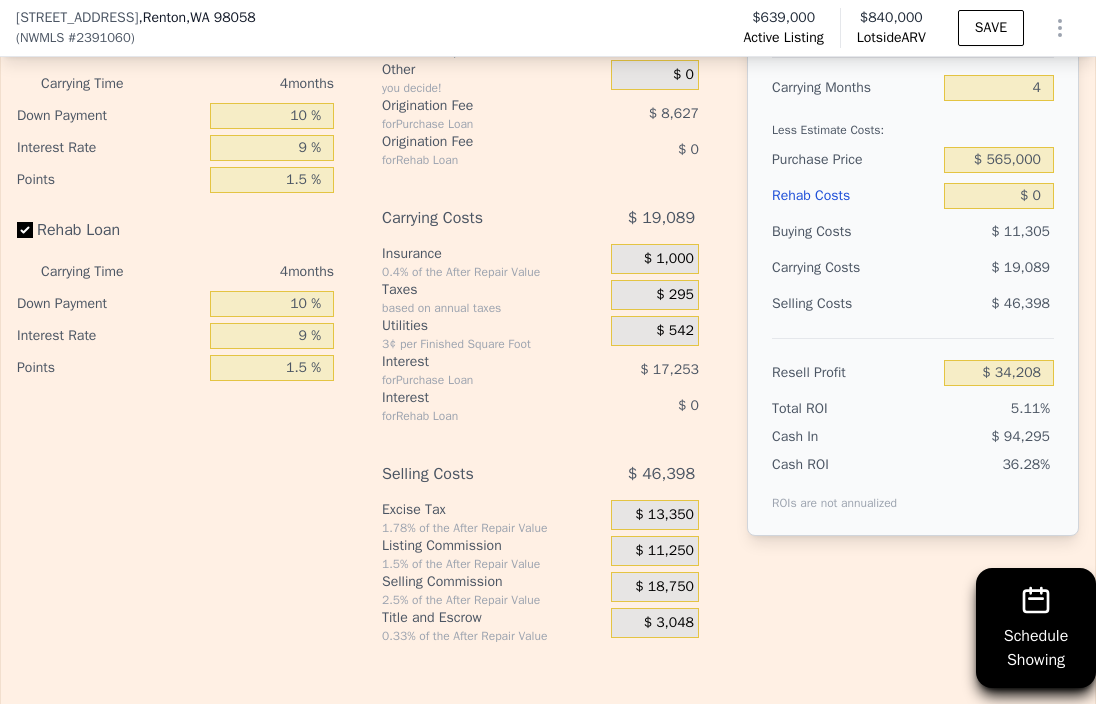 click on "After Repair Value $ 750,000 Carrying Months 4 Less Estimate Costs: Purchase Price $ 565,000 Rehab Costs $ 0 Buying Costs $ 11,305 Carrying Costs $ 19,089 Selling Costs $ 46,398 Resell Profit $ 34,208 Total ROI 5.11% Cash In $ 94,295 Cash ROI ROIs are not annualized 36.28%" at bounding box center (913, 258) 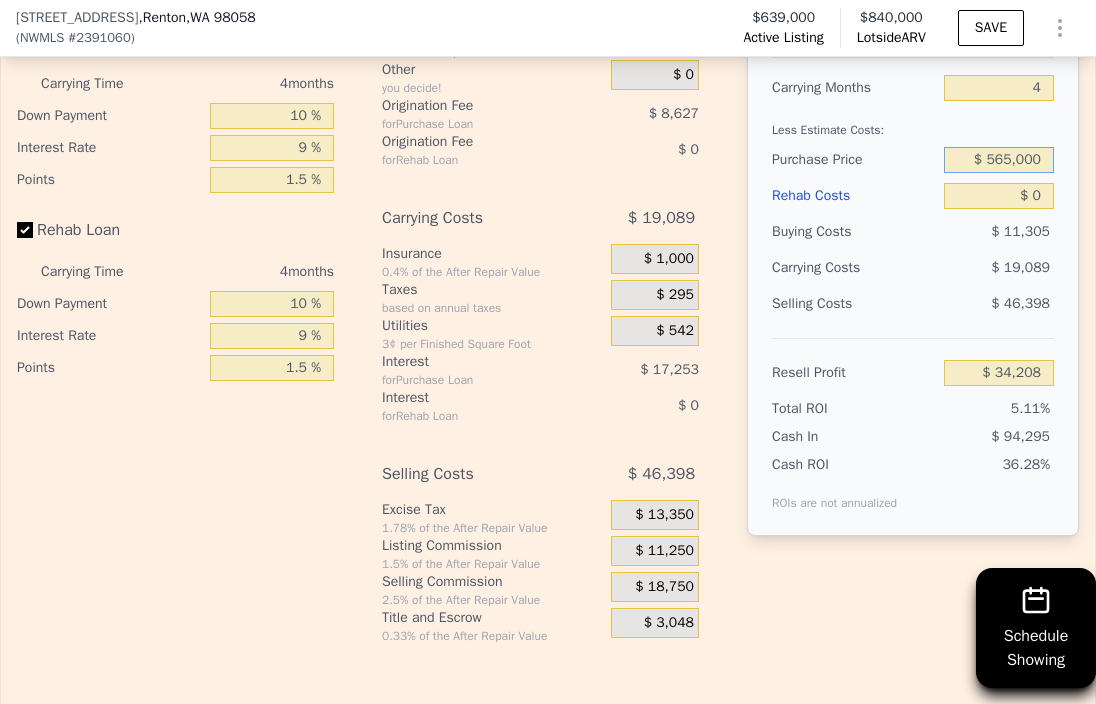 click on "$ 565,000" at bounding box center (999, 160) 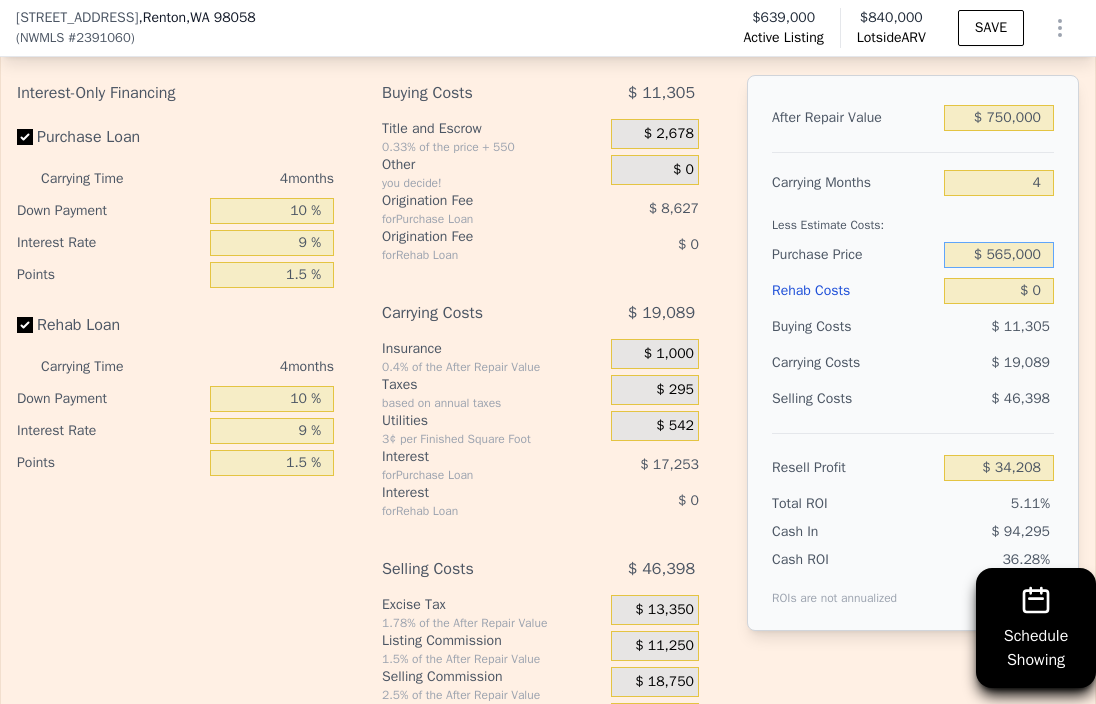 scroll, scrollTop: 3400, scrollLeft: 0, axis: vertical 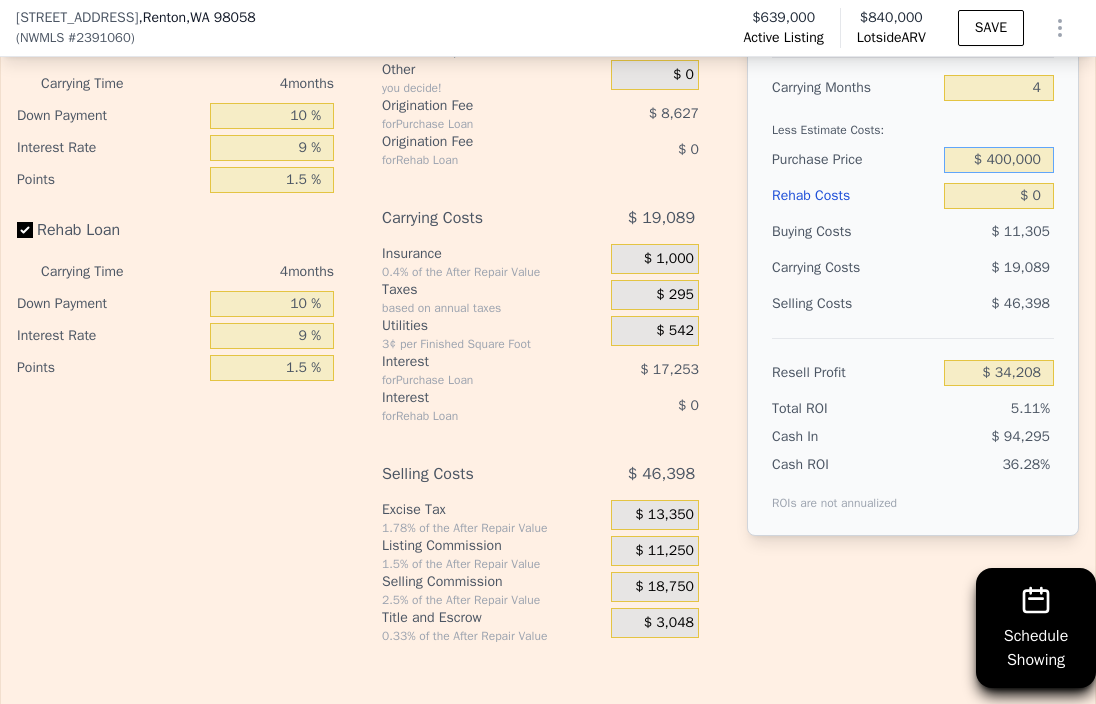 type on "$ 400,000" 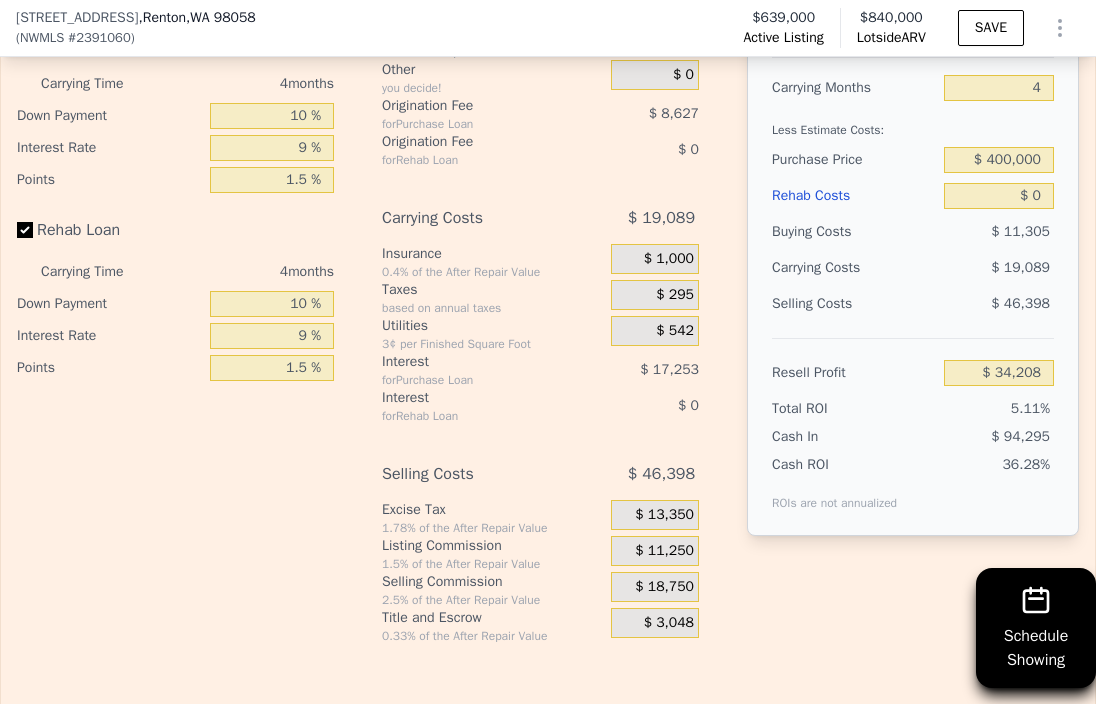 click on "$ 11,305" at bounding box center [999, 232] 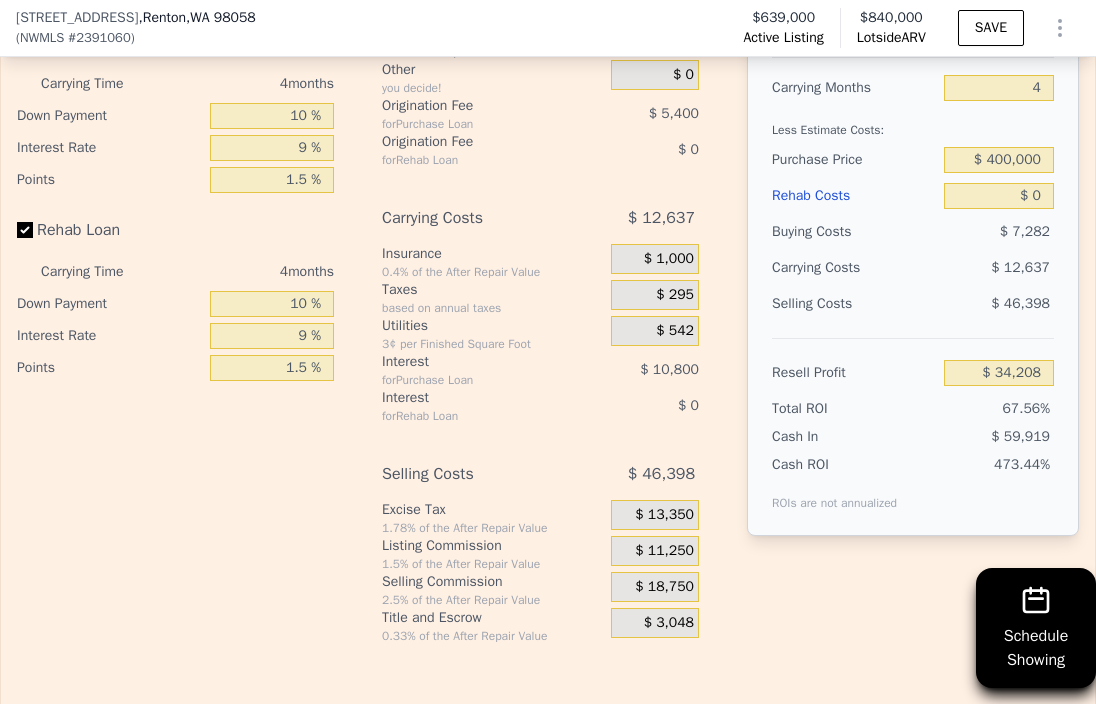 type on "$ 283,683" 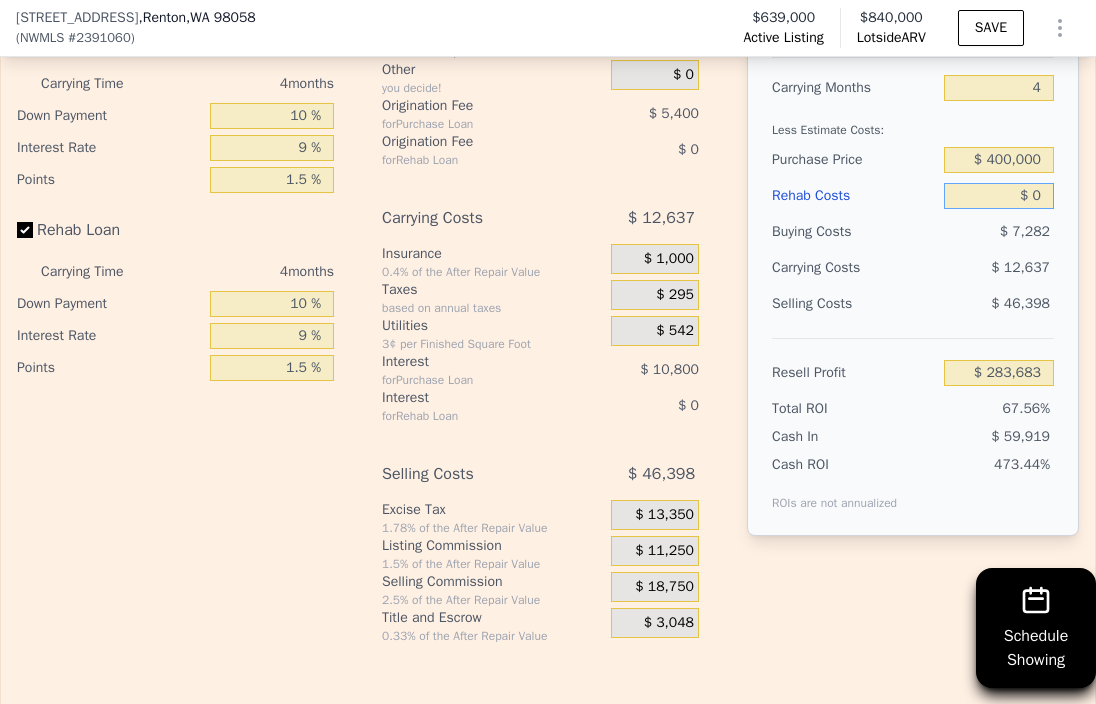 click on "$ 0" at bounding box center (999, 196) 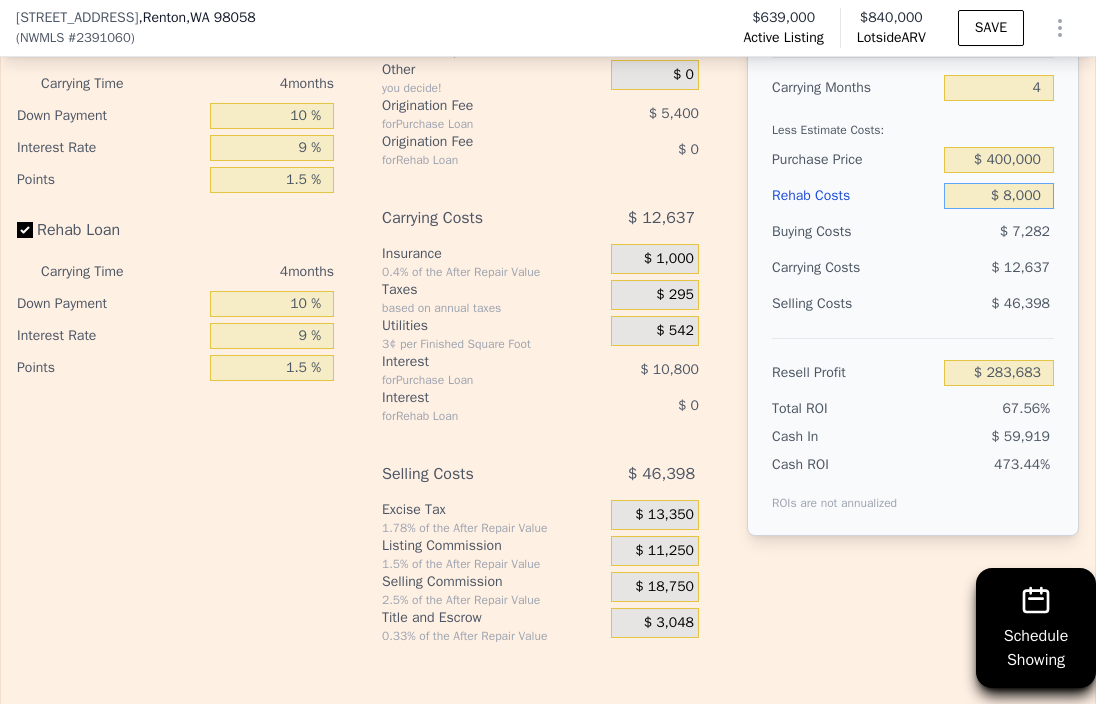 type on "$ 80,000" 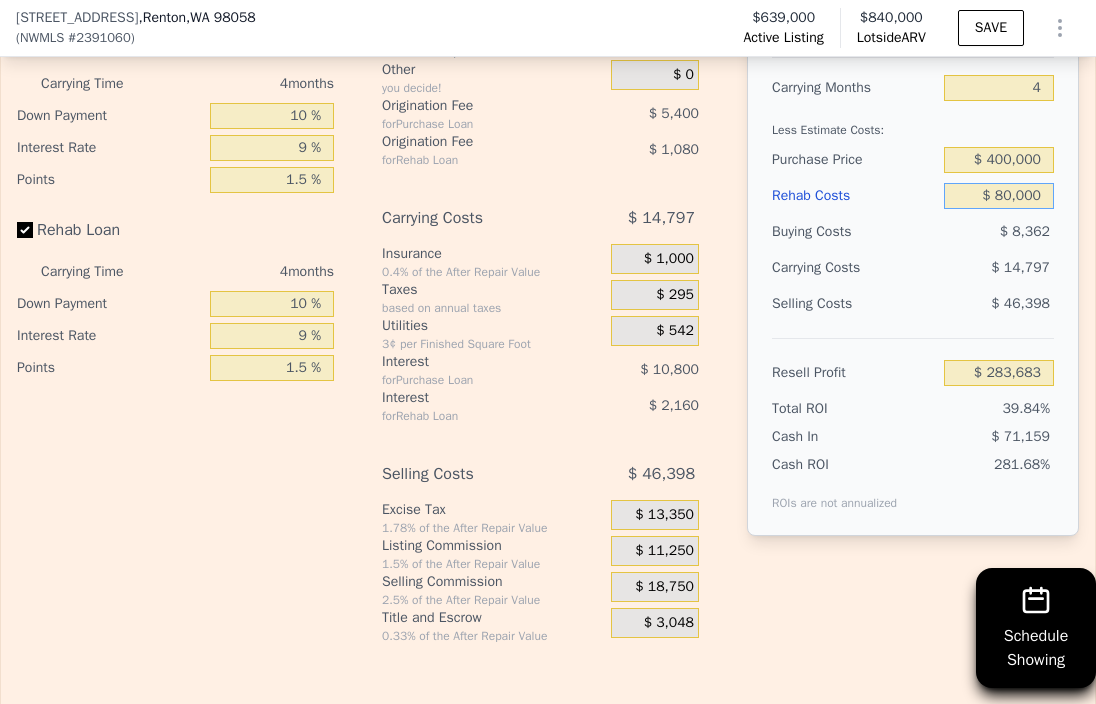 type on "$ 200,443" 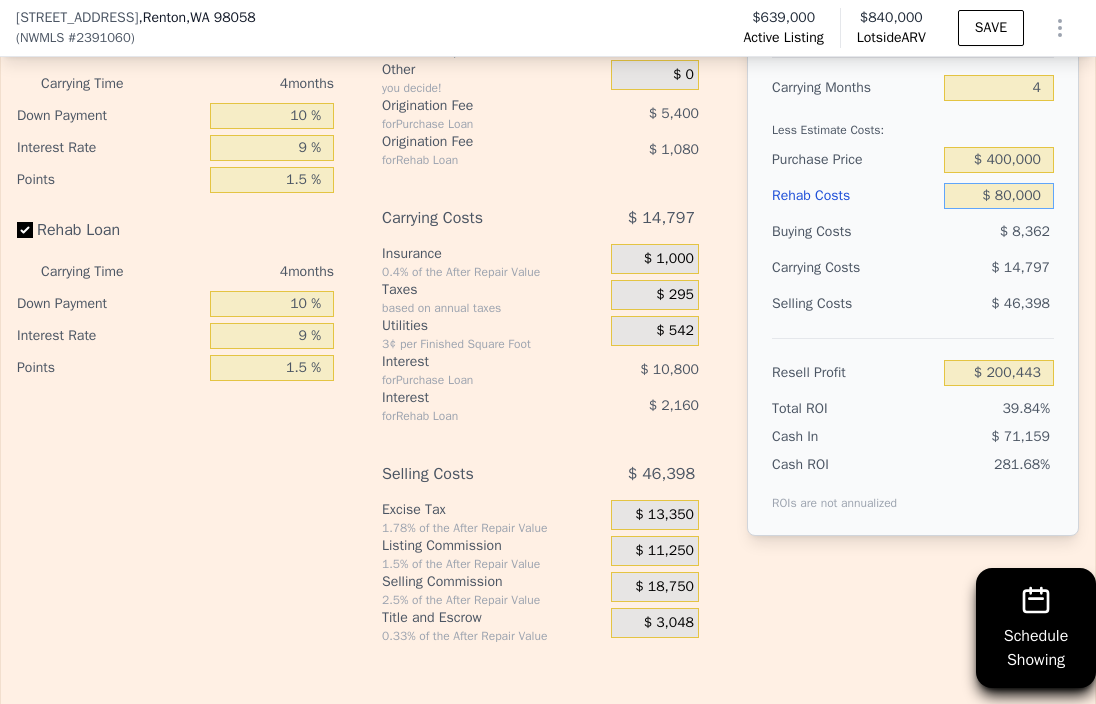 type on "$ 80,000" 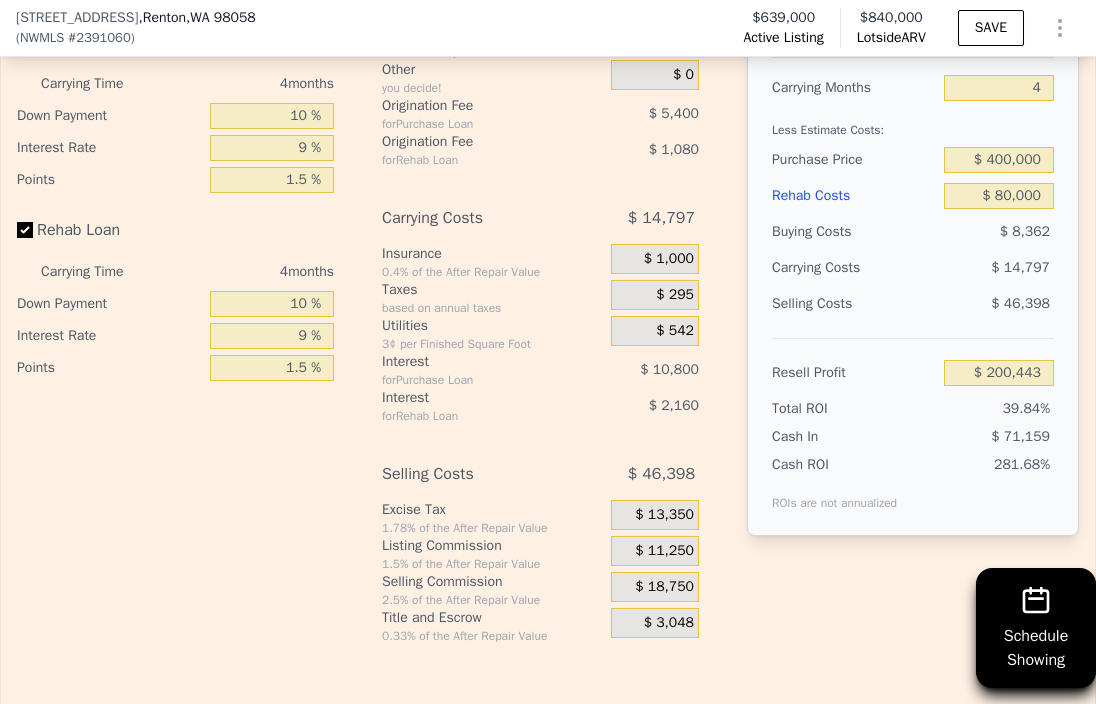 click on "$ 14,797" at bounding box center (968, 268) 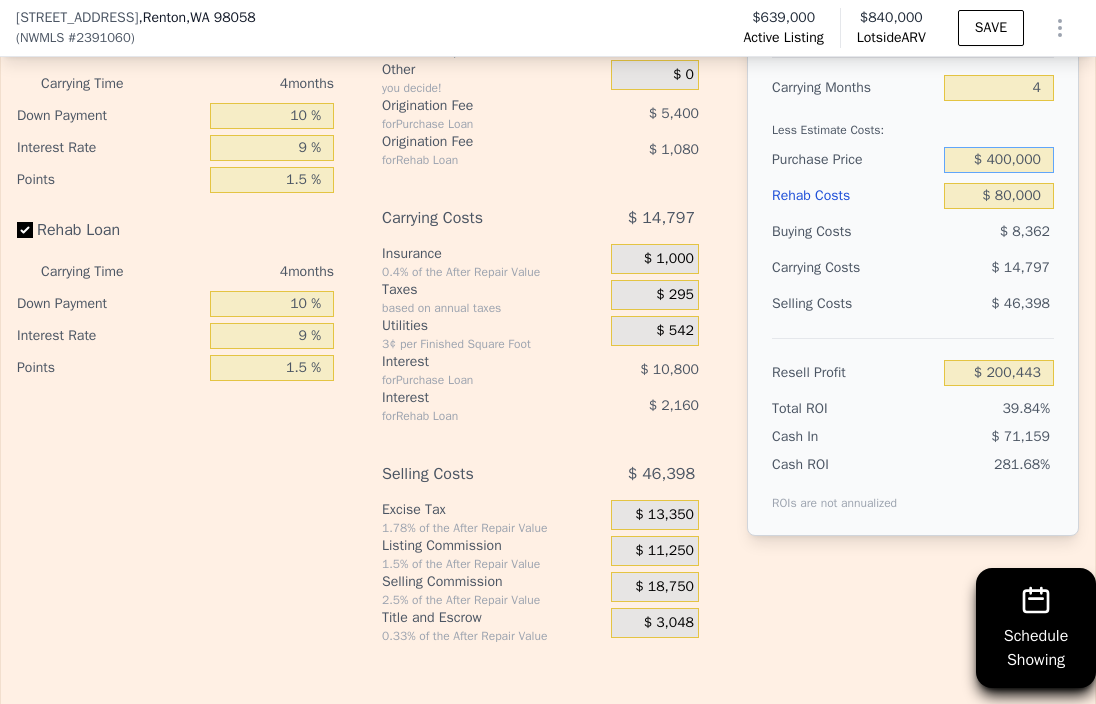 click on "$ 400,000" at bounding box center (999, 160) 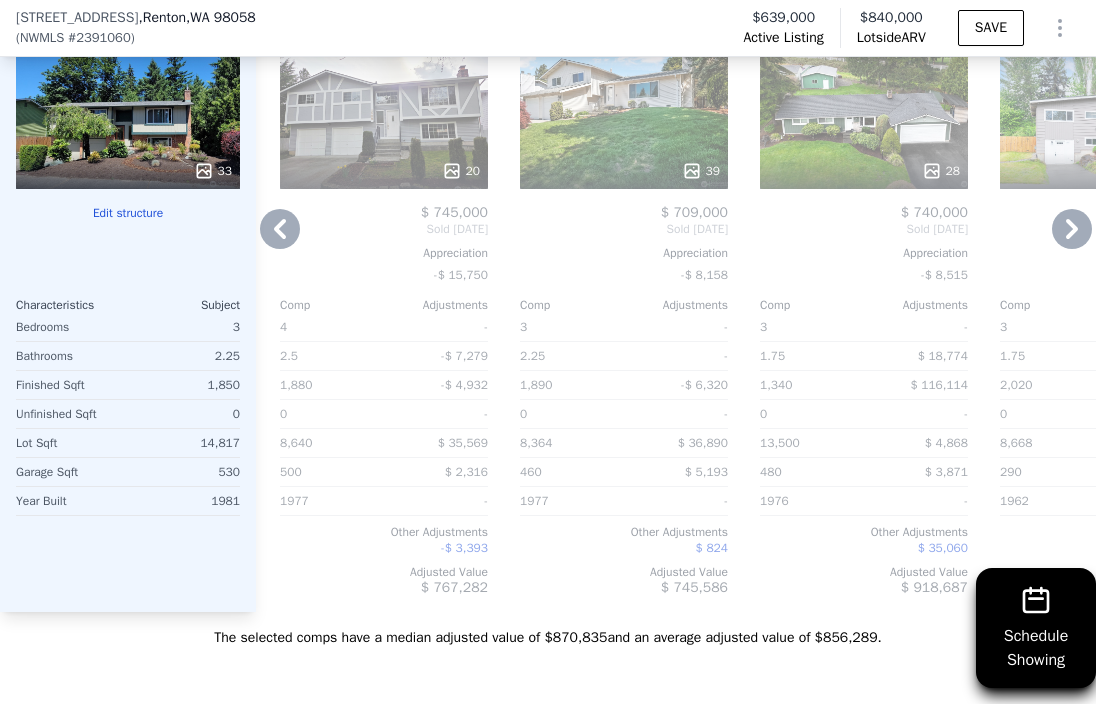 scroll, scrollTop: 2400, scrollLeft: 0, axis: vertical 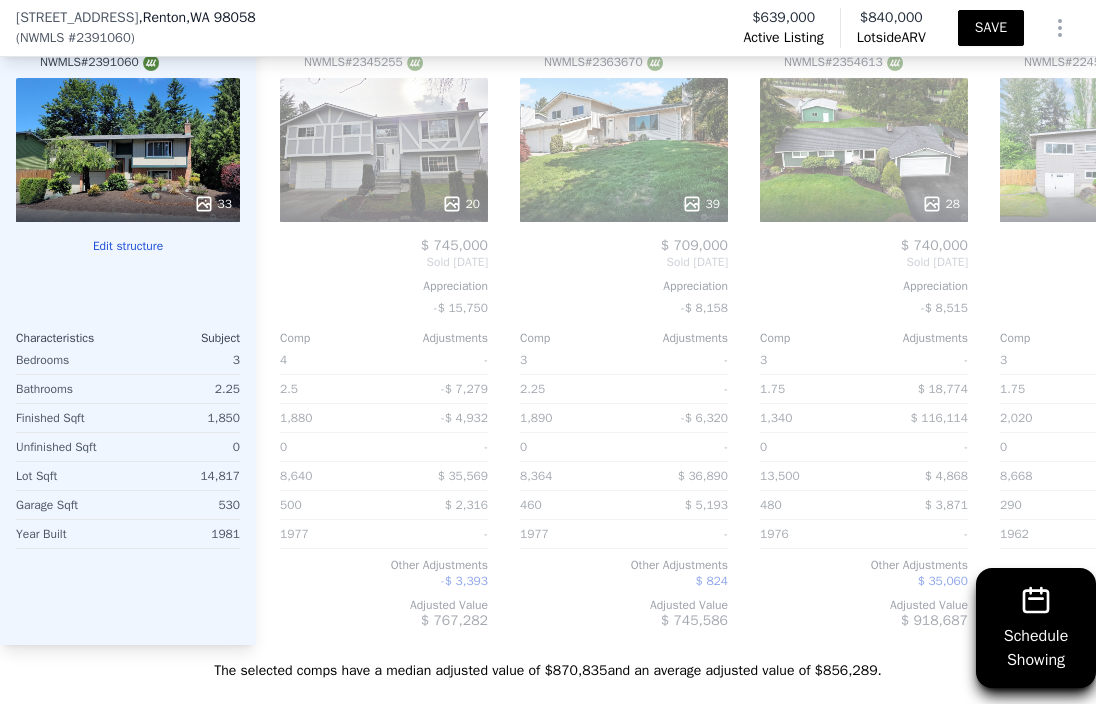 click on "SAVE" at bounding box center (991, 28) 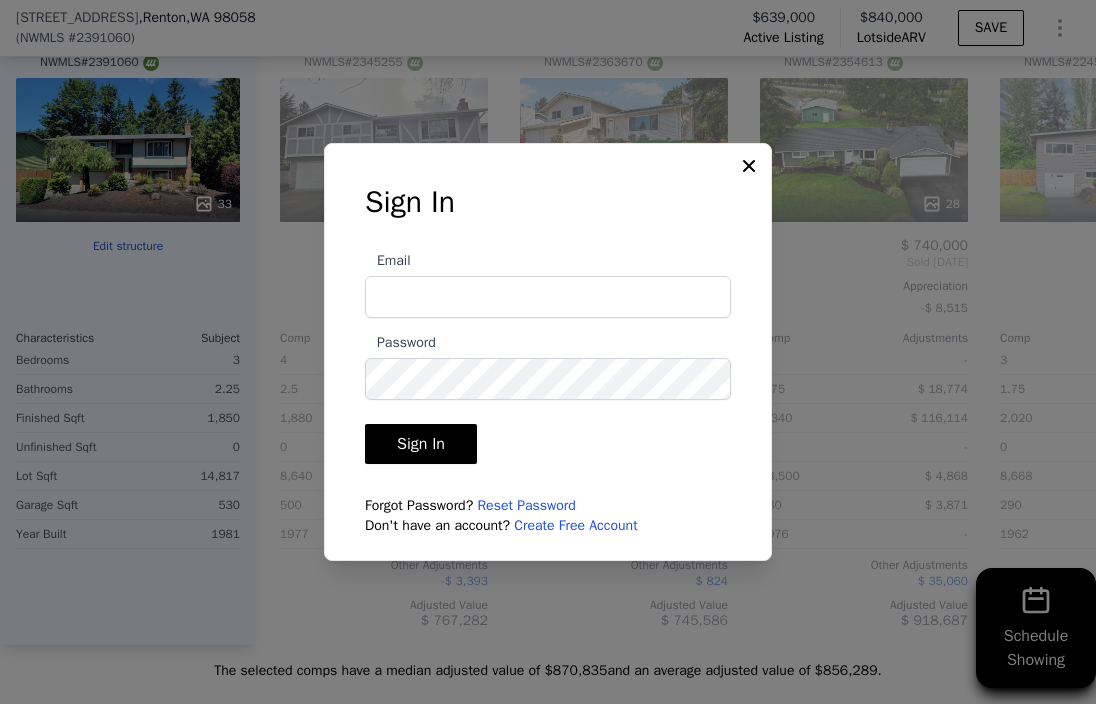 click on "Email" at bounding box center [548, 297] 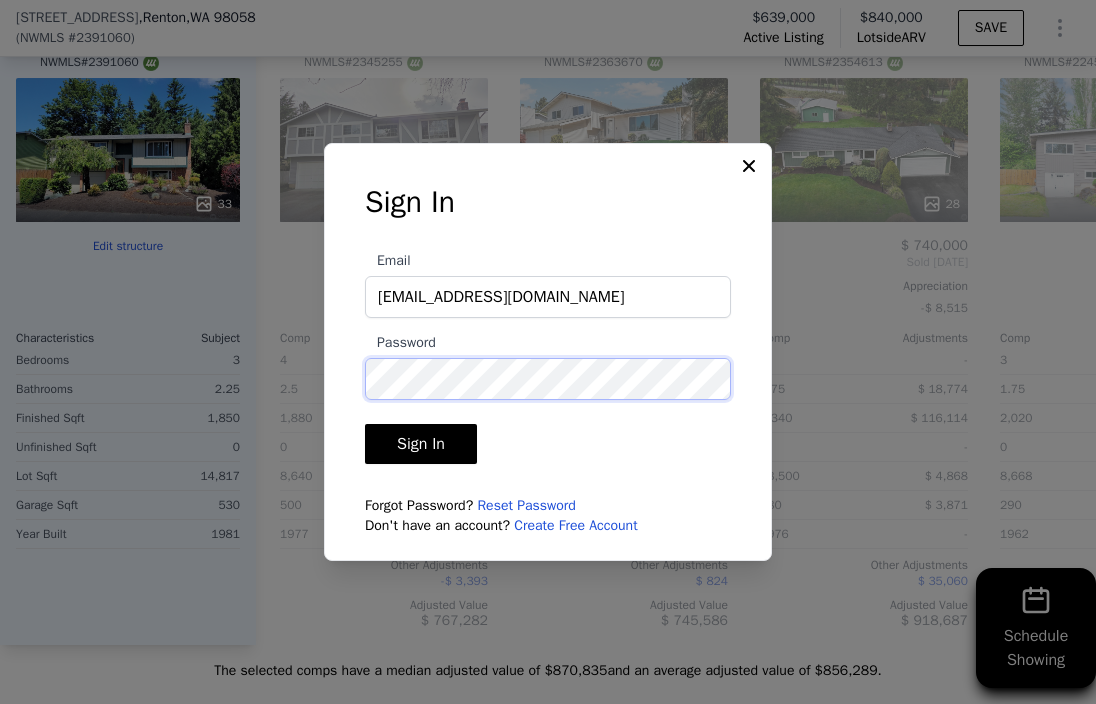click on "Sign In" at bounding box center (421, 444) 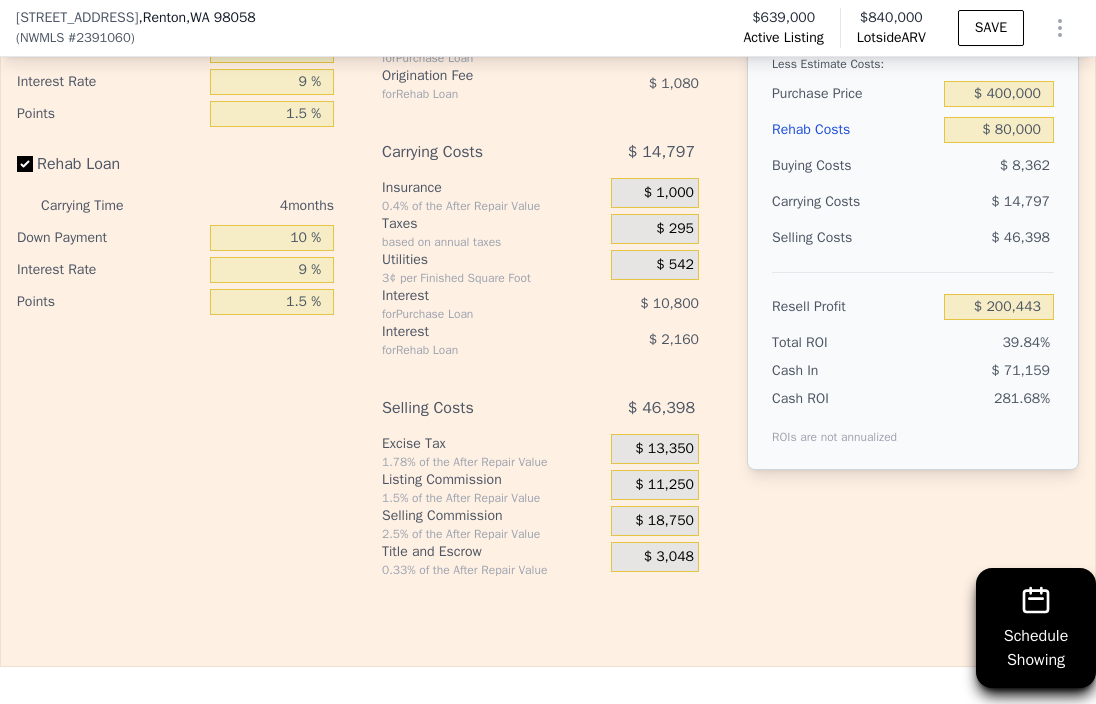 scroll, scrollTop: 3400, scrollLeft: 0, axis: vertical 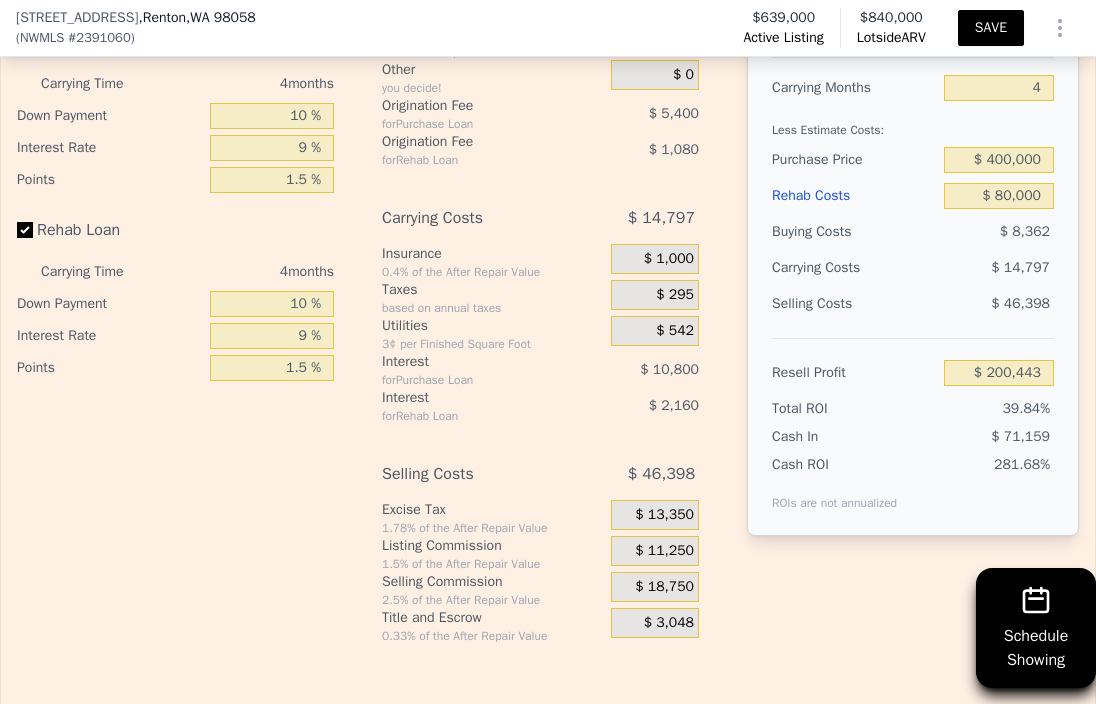 click on "SAVE" at bounding box center [991, 28] 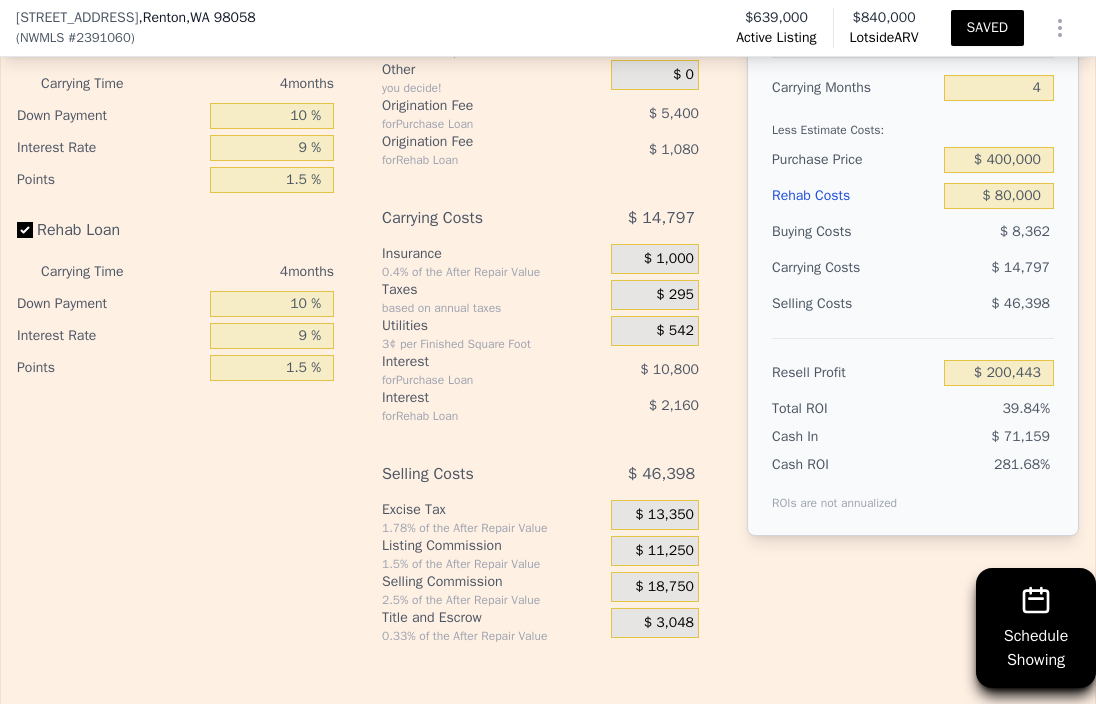 scroll, scrollTop: 3600, scrollLeft: 0, axis: vertical 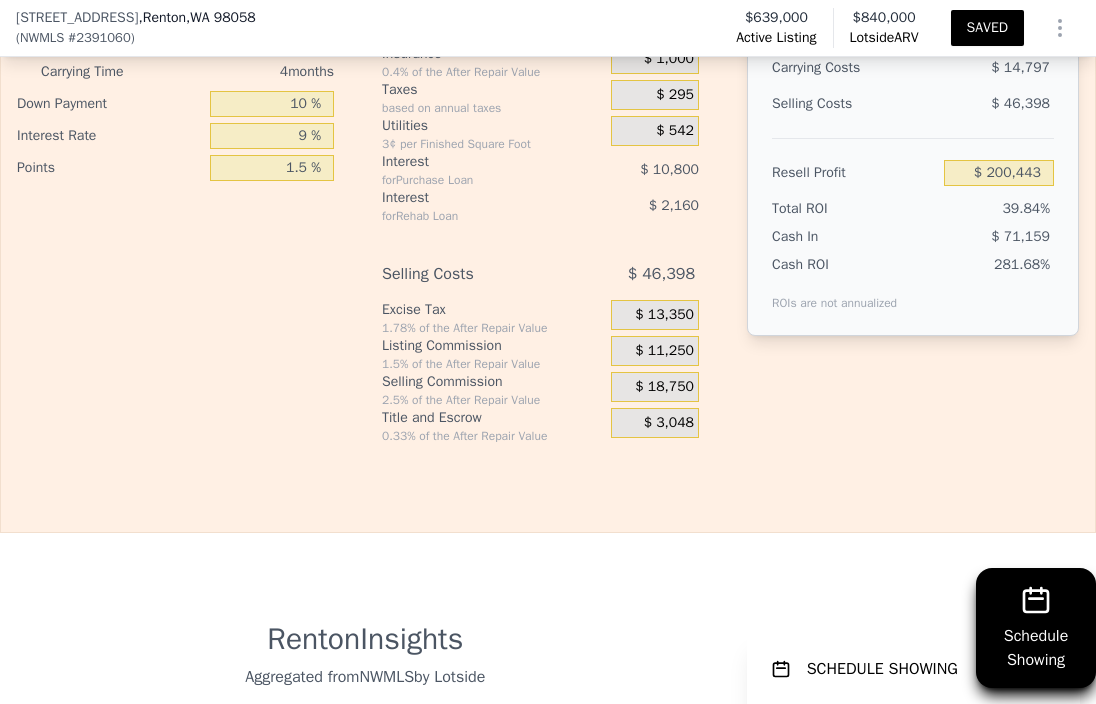 click 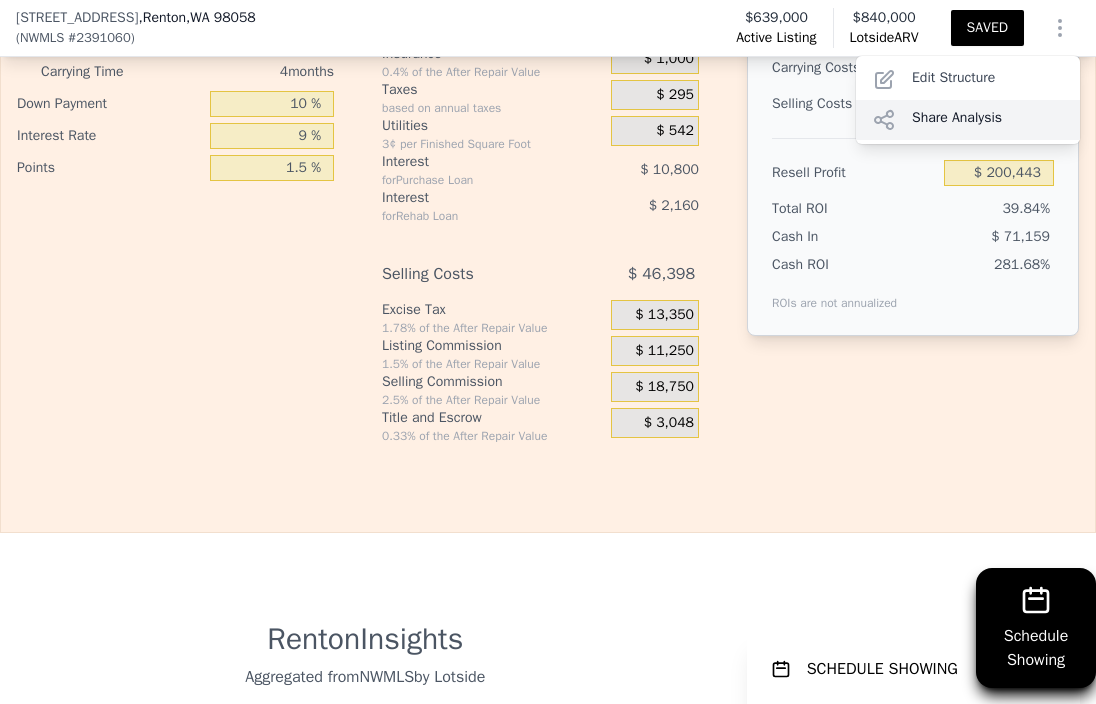 click on "Share Analysis" at bounding box center (968, 120) 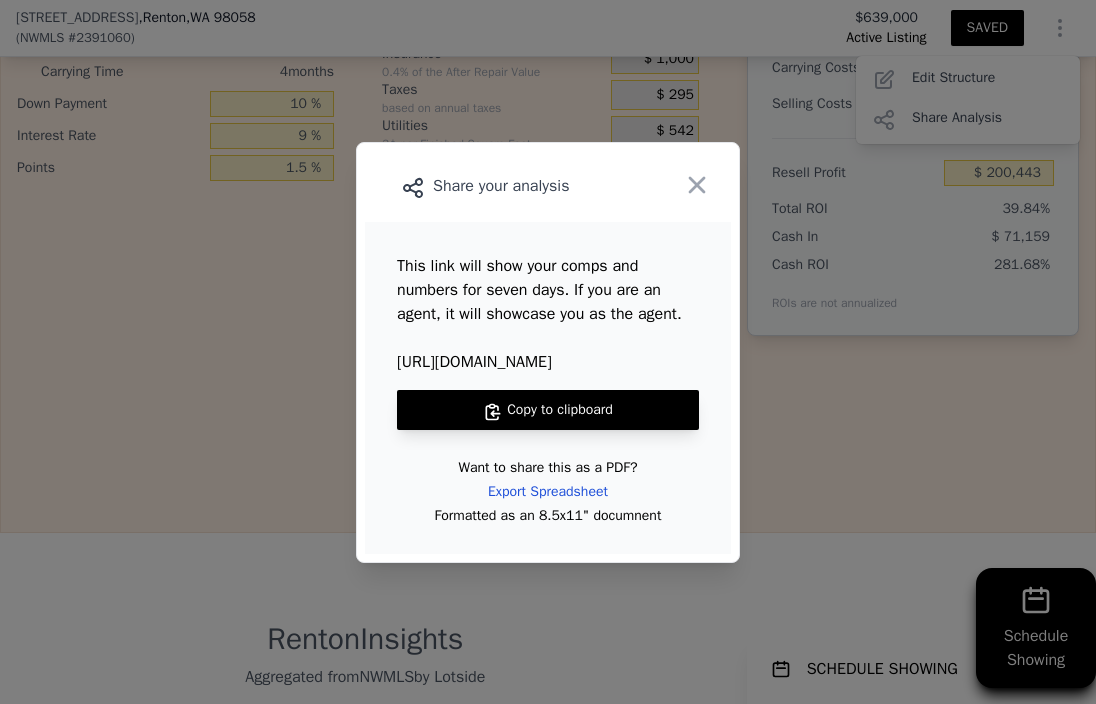 click on "Copy to clipboard" at bounding box center (548, 410) 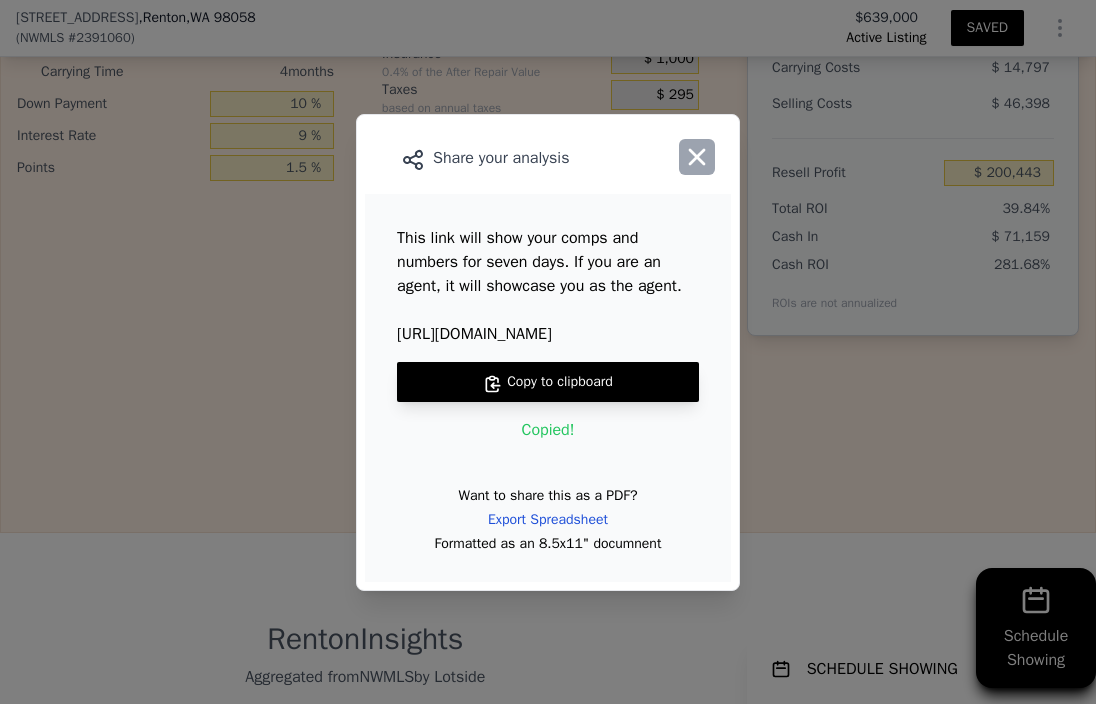 click 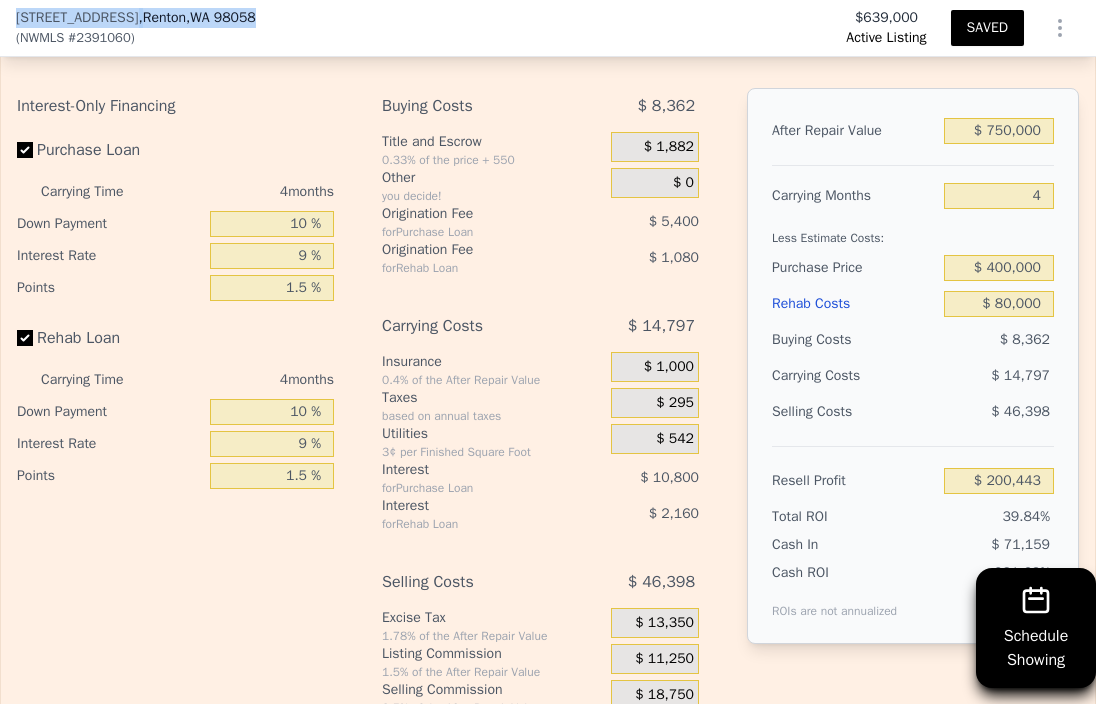 drag, startPoint x: 281, startPoint y: 9, endPoint x: 7, endPoint y: 3, distance: 274.06567 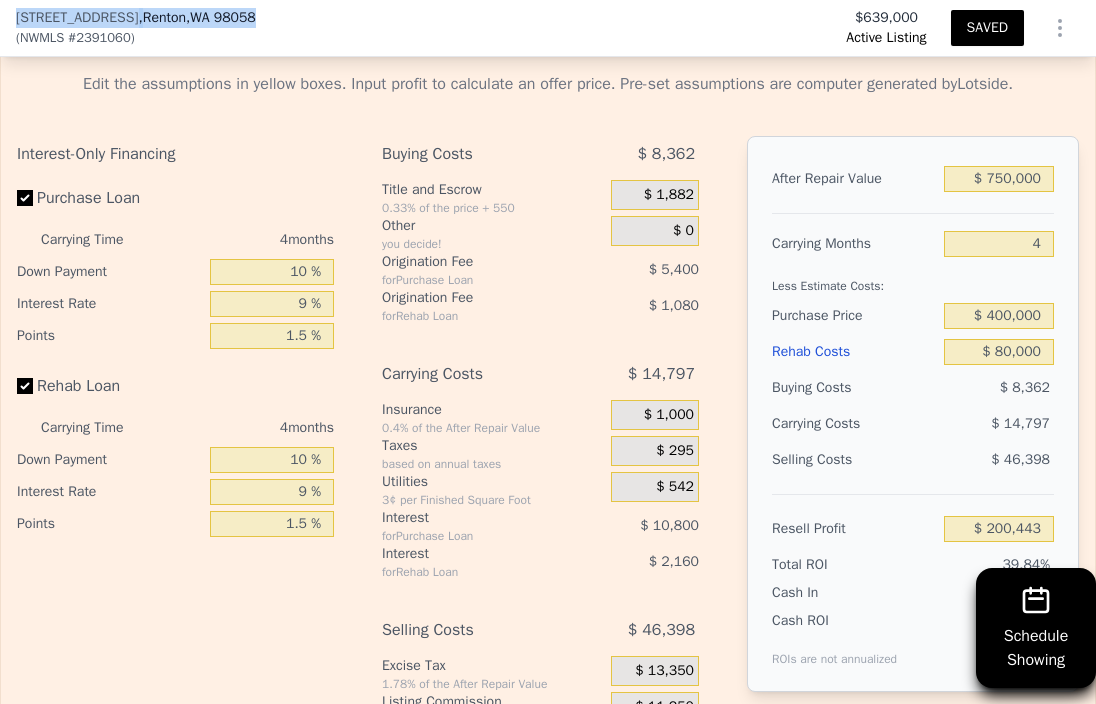 copy on "[STREET_ADDRESS]" 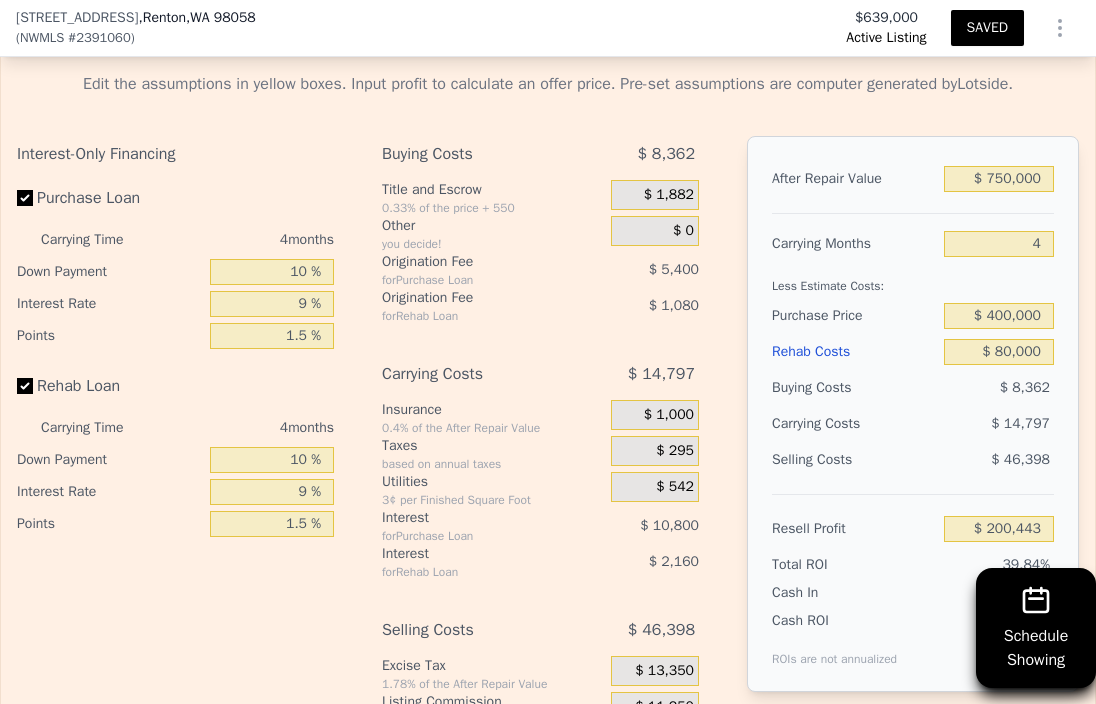 click on "Rehab Costs" at bounding box center (854, 352) 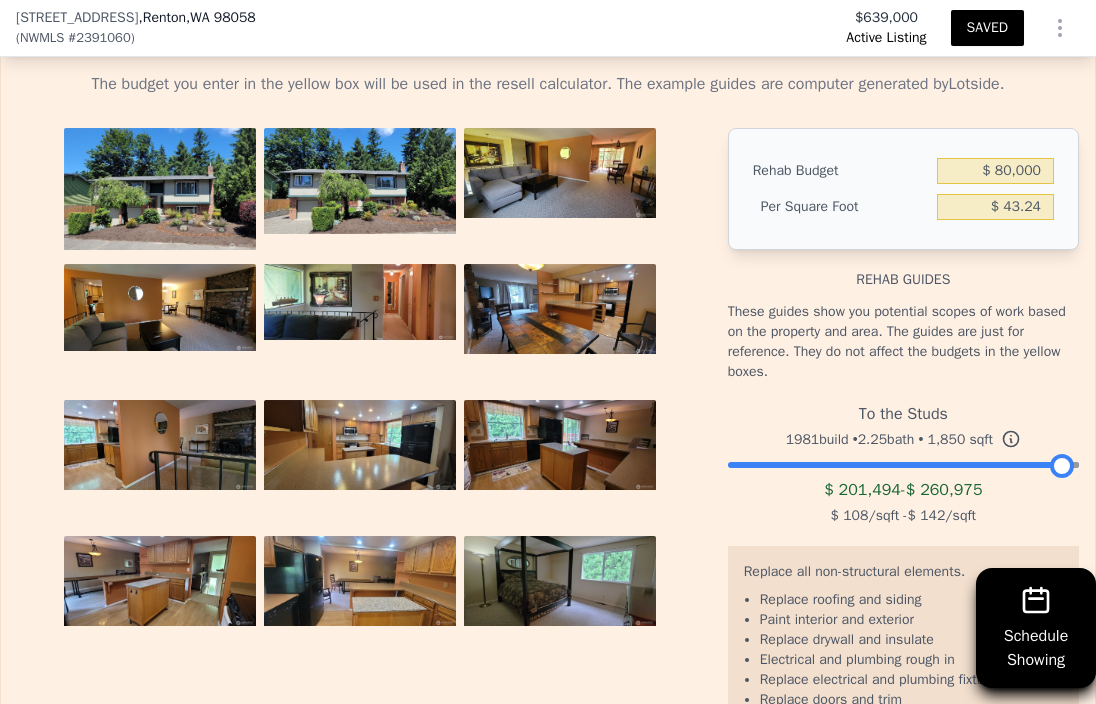 click on "Resell" at bounding box center [547, 35] 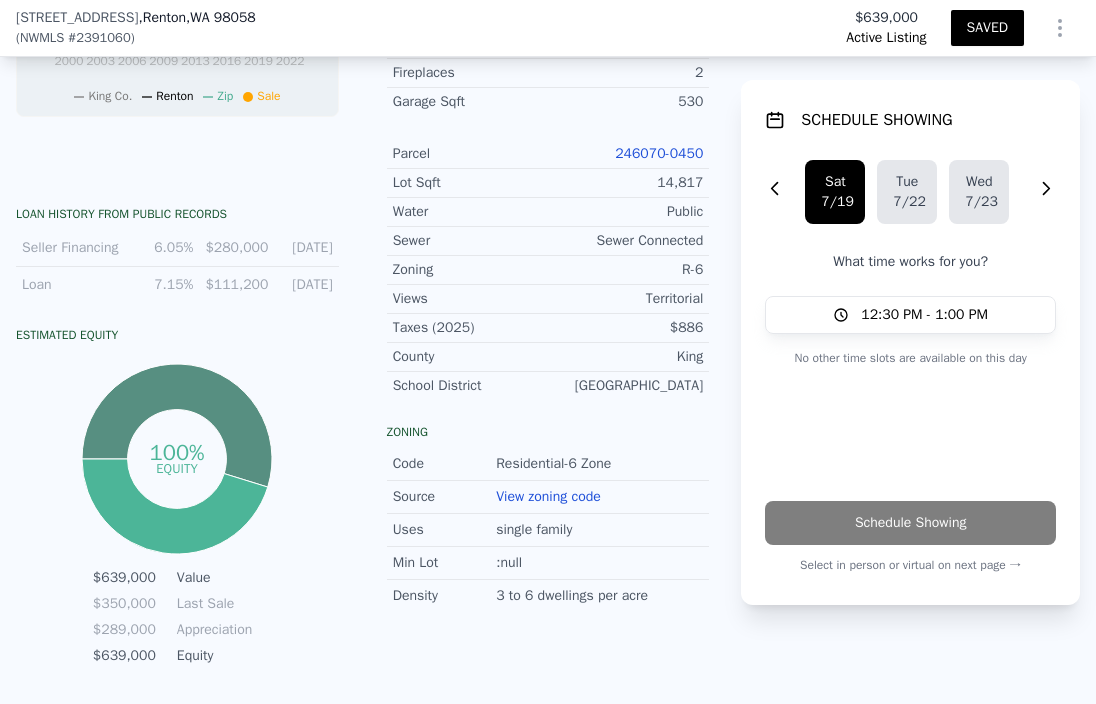 scroll, scrollTop: 1044, scrollLeft: 0, axis: vertical 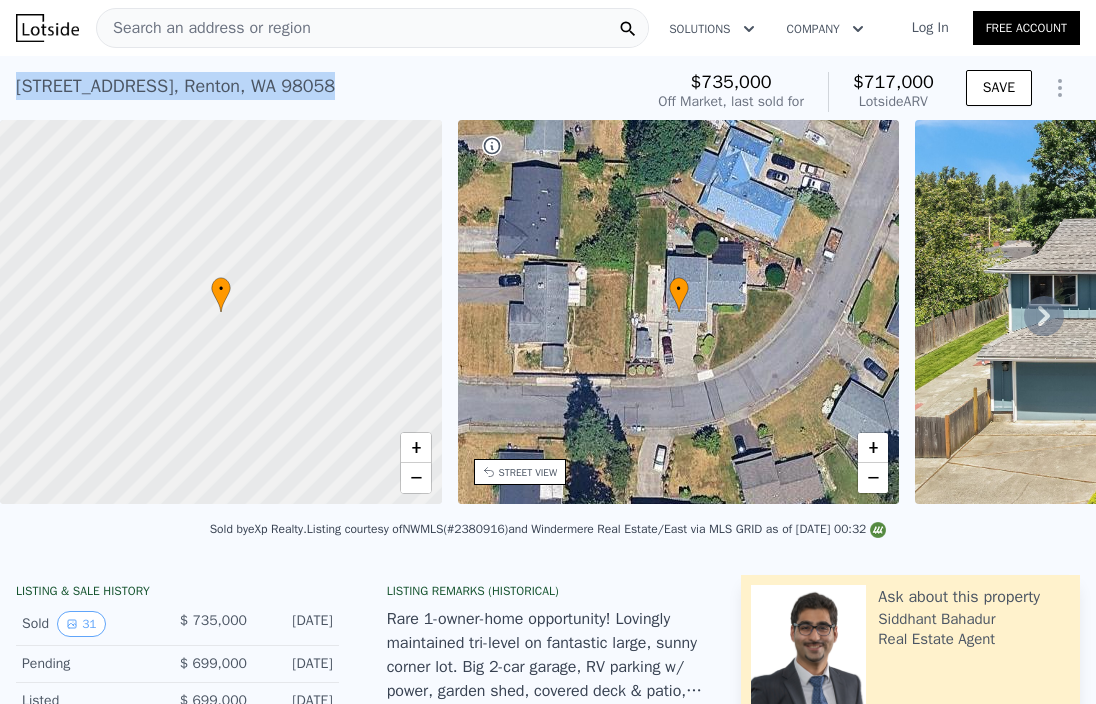 drag, startPoint x: 329, startPoint y: 91, endPoint x: 18, endPoint y: 83, distance: 311.10287 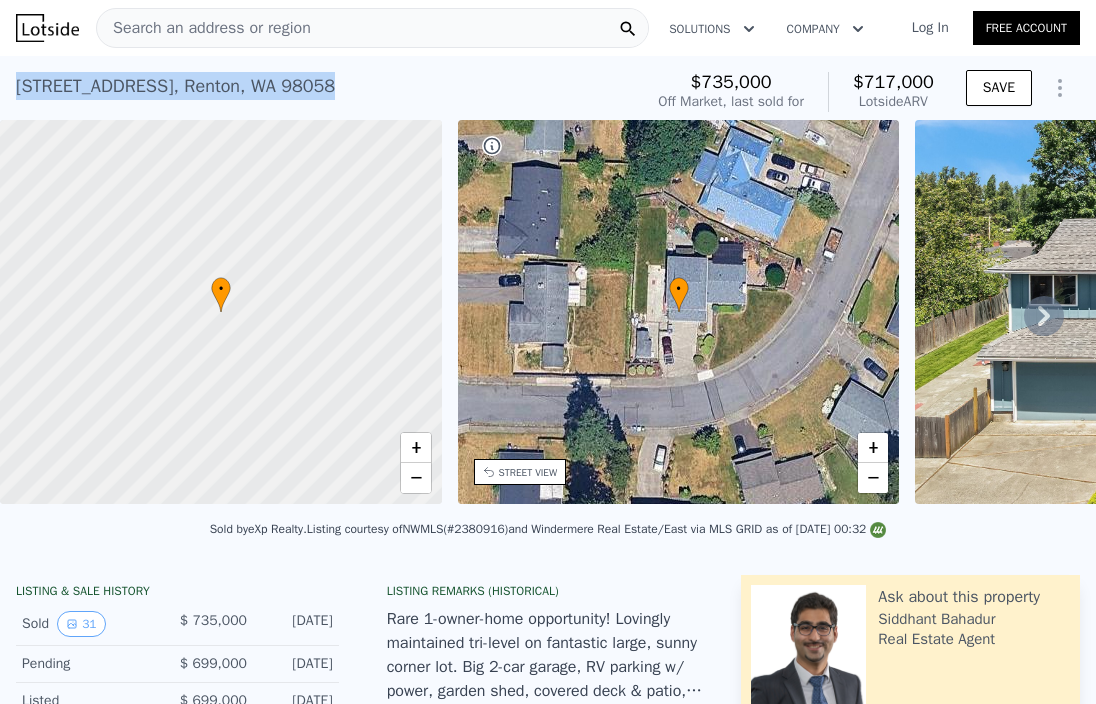 click on "16625 126th Pl SE ,   Renton ,   WA   98058 Sold Jul 2025 for  $735k (~ARV  $717k )" at bounding box center (325, 92) 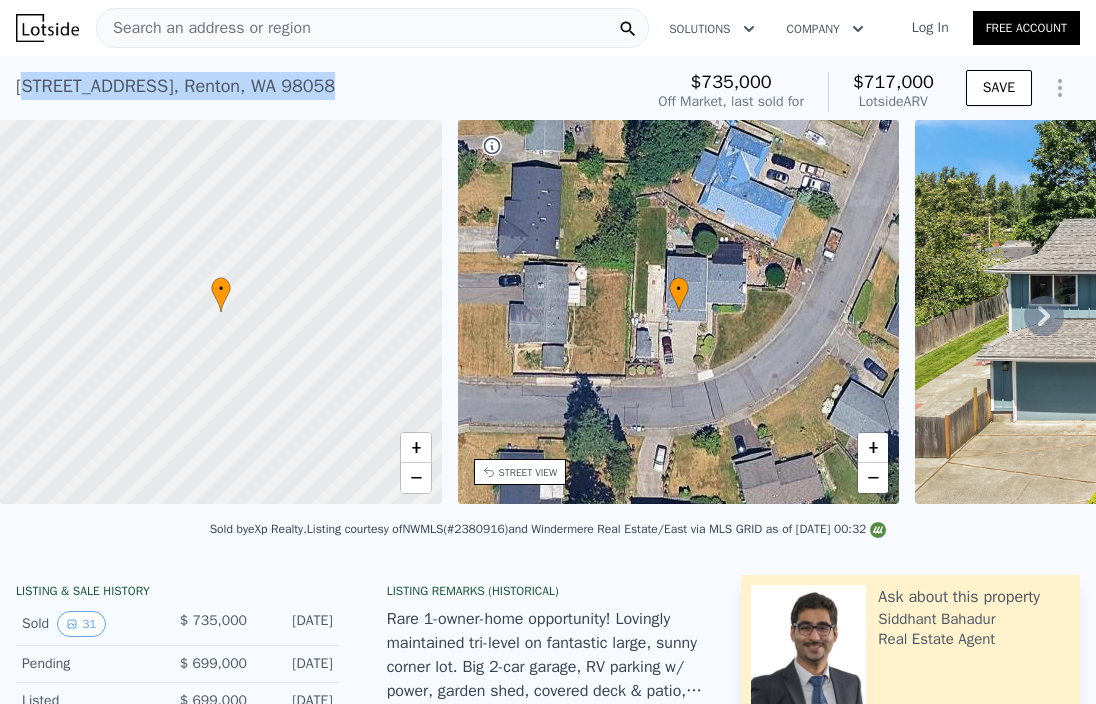 drag, startPoint x: 222, startPoint y: 84, endPoint x: 348, endPoint y: 5, distance: 148.71785 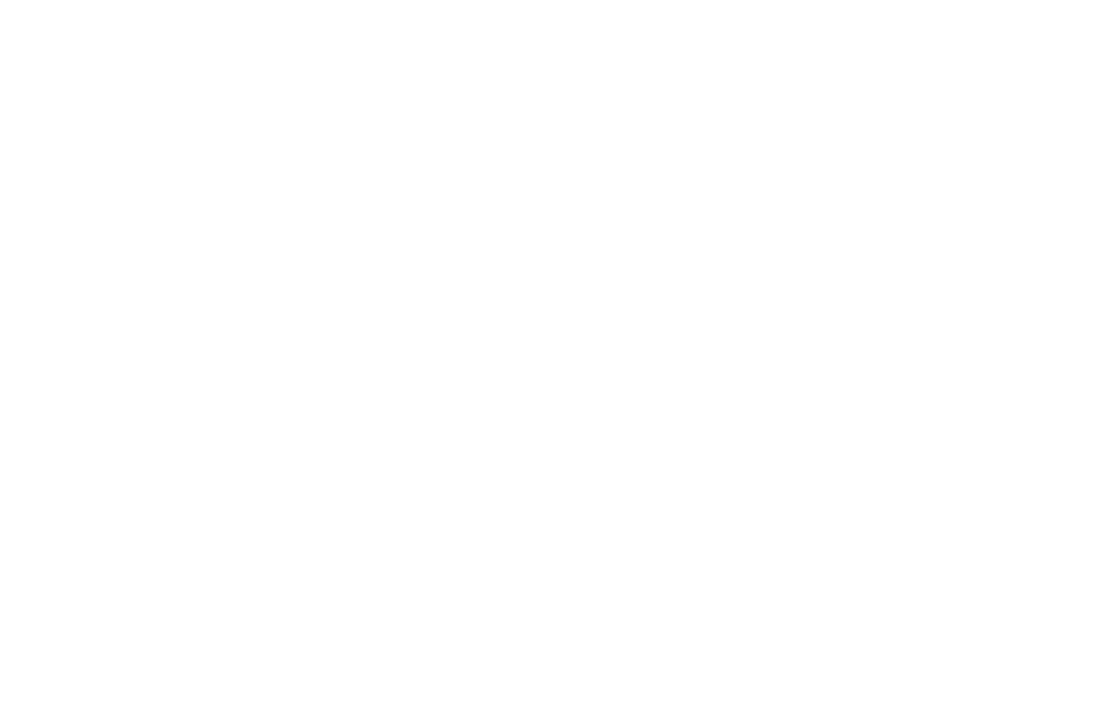 scroll, scrollTop: 0, scrollLeft: 0, axis: both 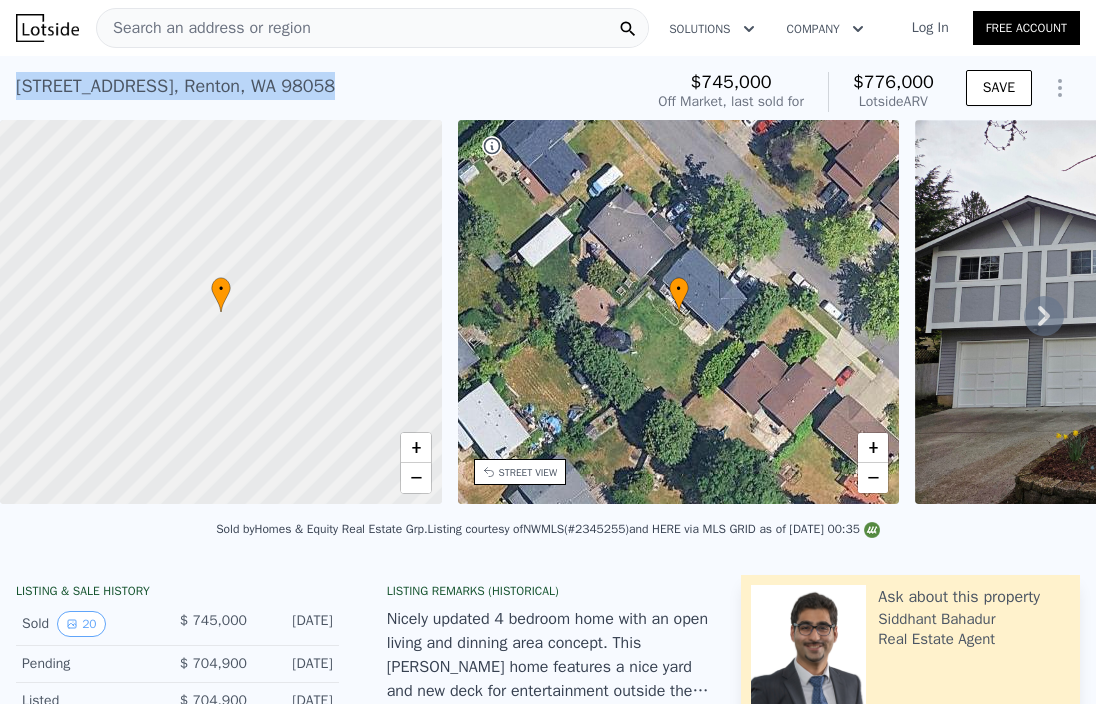 drag, startPoint x: 360, startPoint y: 76, endPoint x: 17, endPoint y: 83, distance: 343.0714 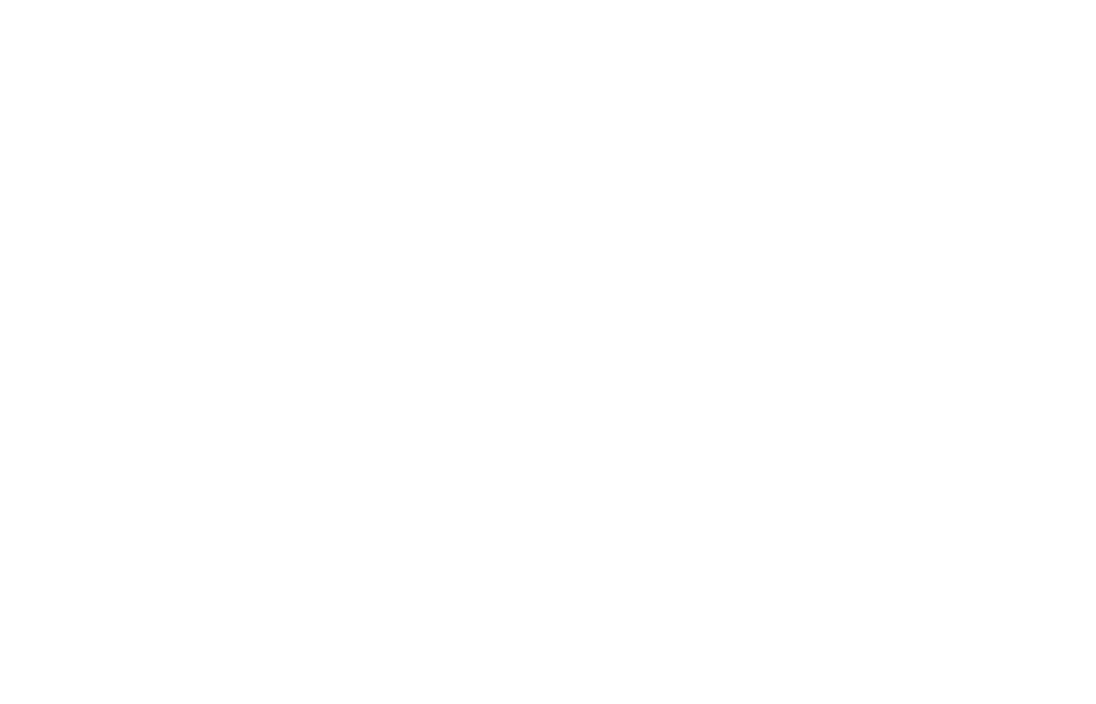 scroll, scrollTop: 0, scrollLeft: 0, axis: both 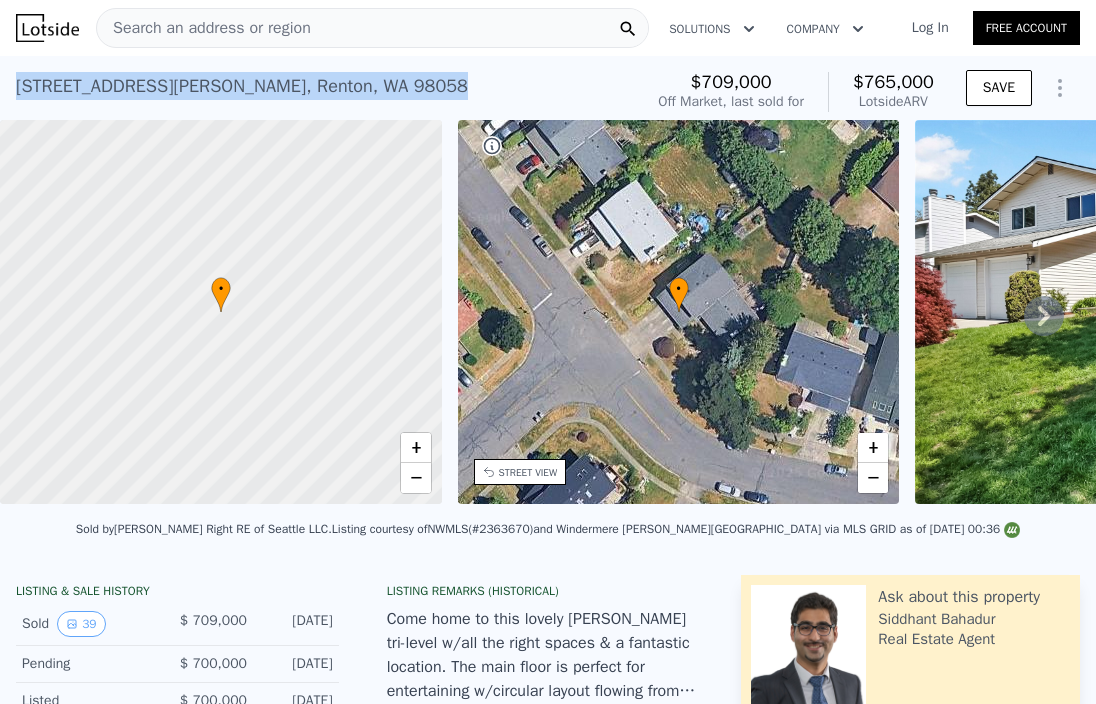 drag, startPoint x: 387, startPoint y: 89, endPoint x: 12, endPoint y: 90, distance: 375.00134 